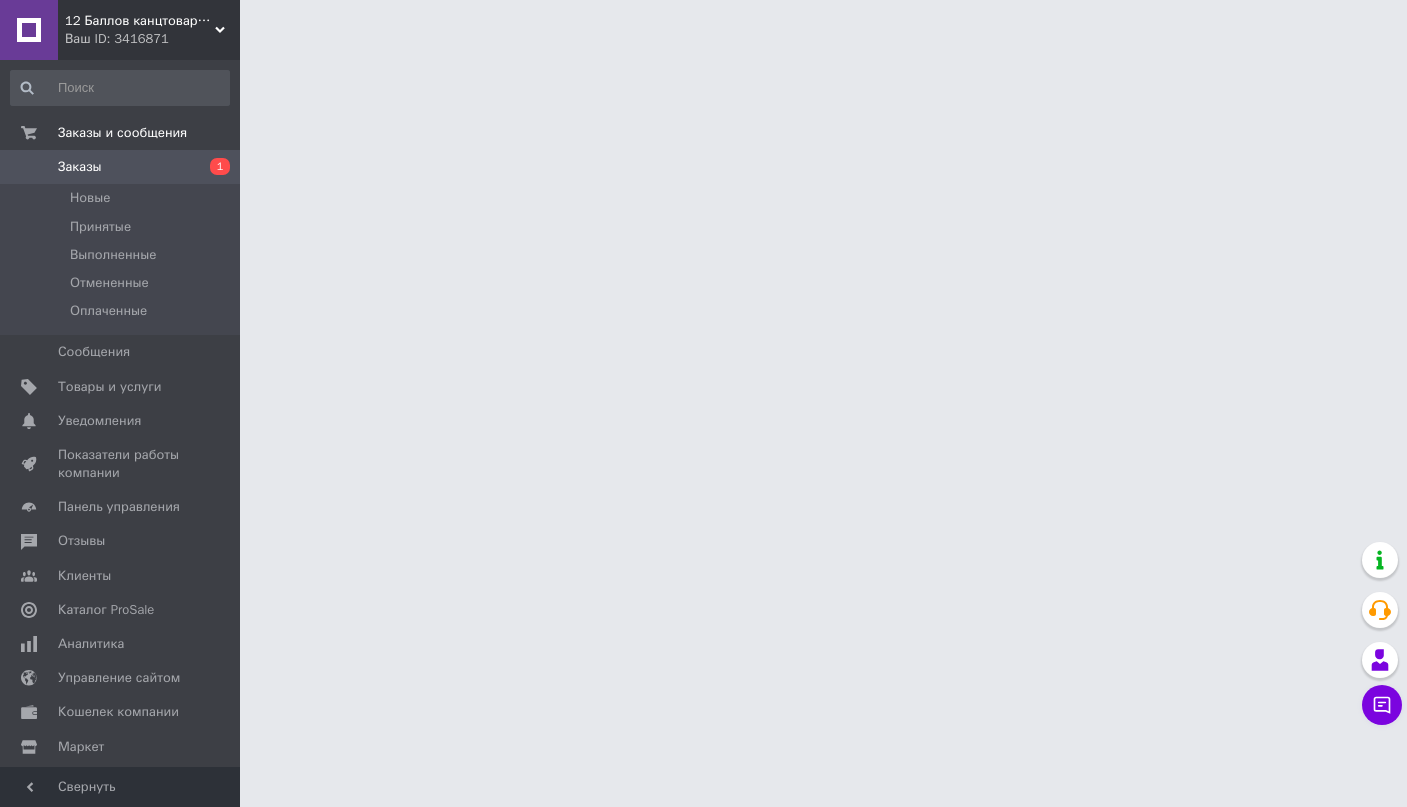 scroll, scrollTop: 0, scrollLeft: 0, axis: both 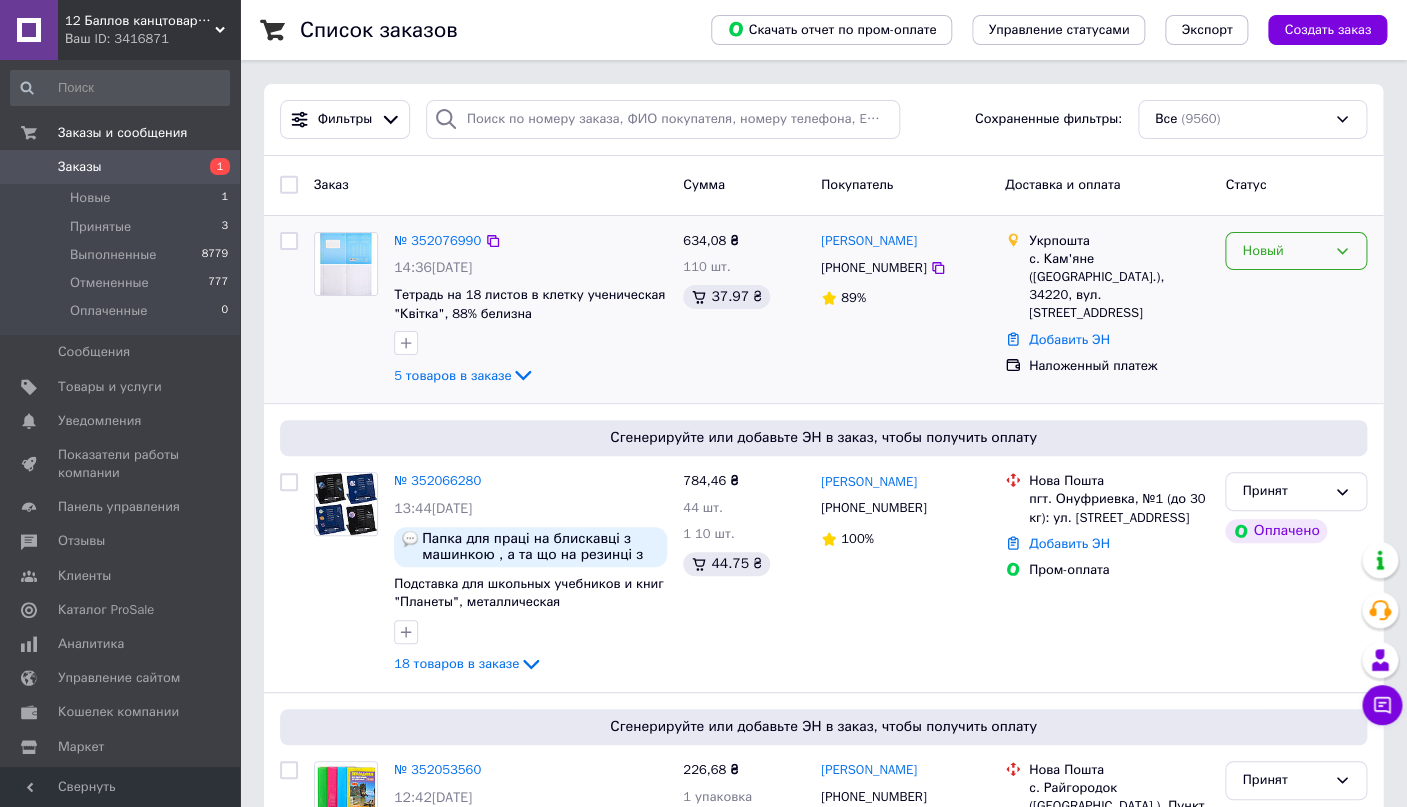 click on "Новый" at bounding box center [1284, 251] 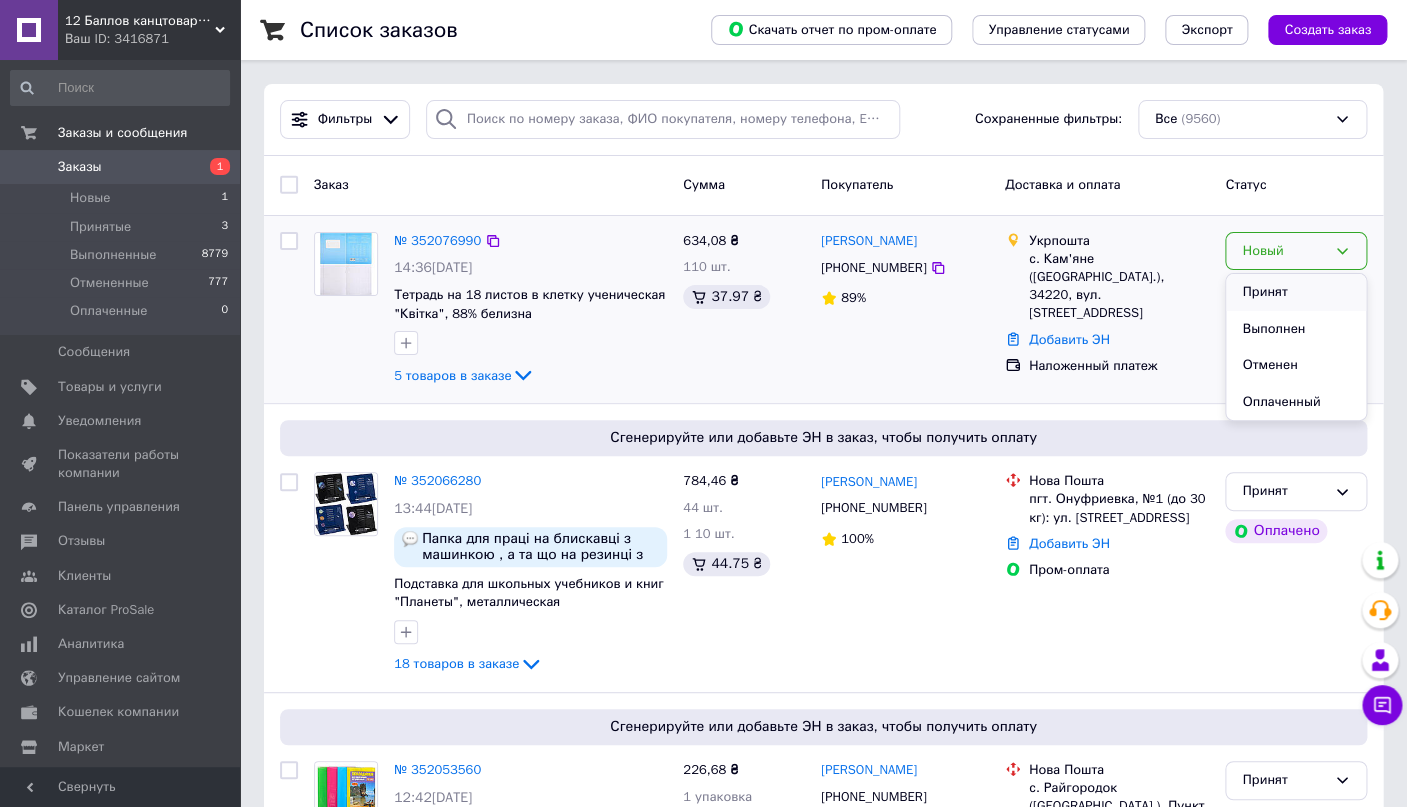 click on "Принят" at bounding box center (1296, 292) 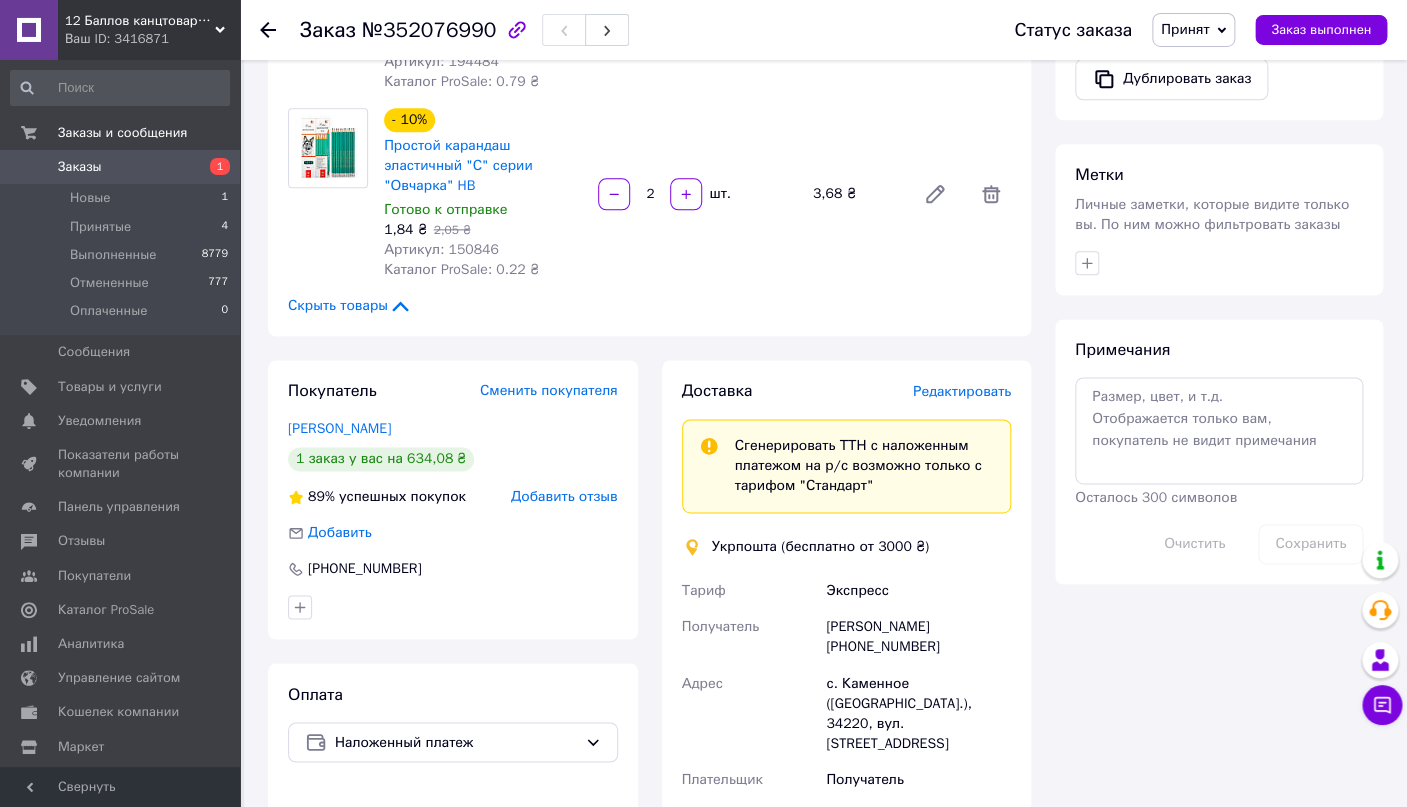 scroll, scrollTop: 950, scrollLeft: 0, axis: vertical 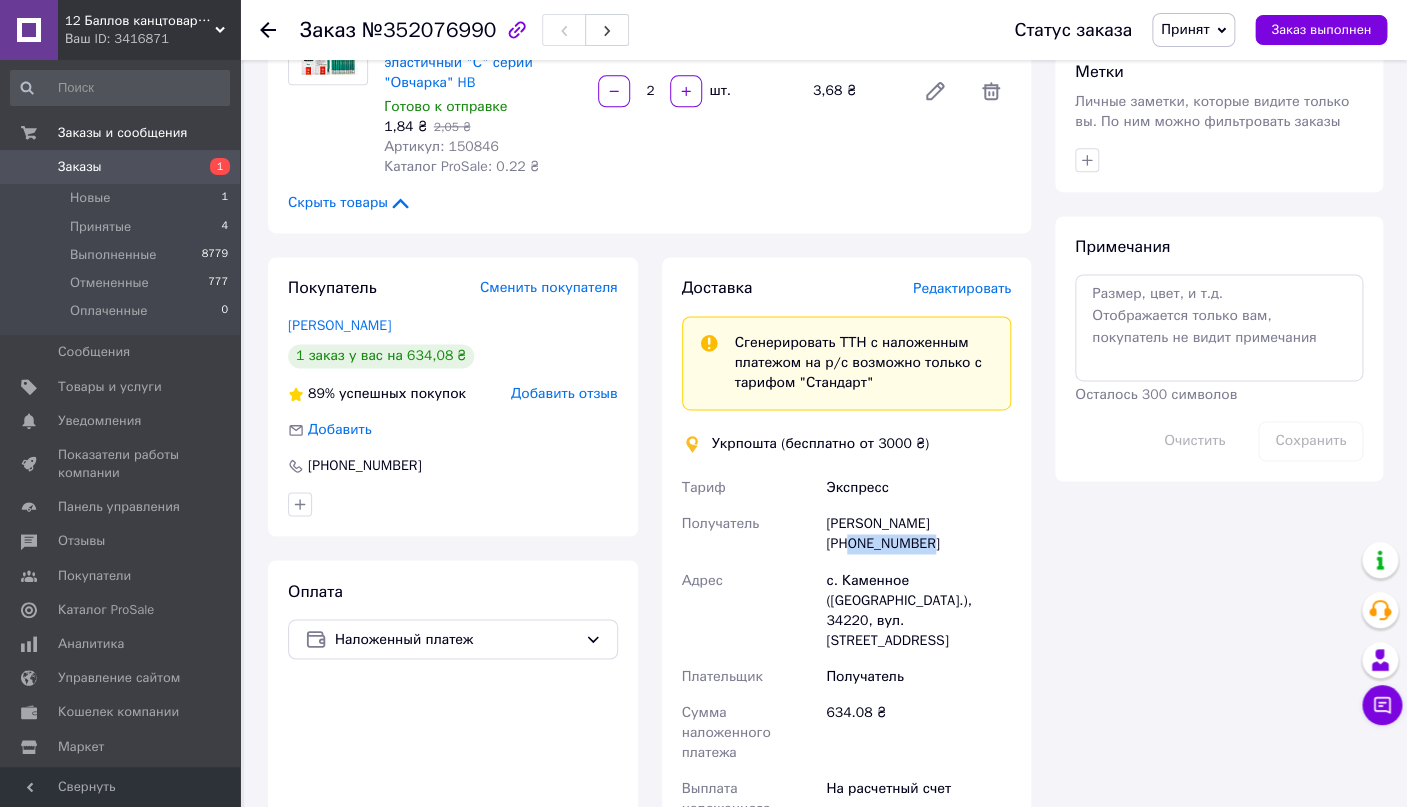 drag, startPoint x: 940, startPoint y: 549, endPoint x: 847, endPoint y: 546, distance: 93.04838 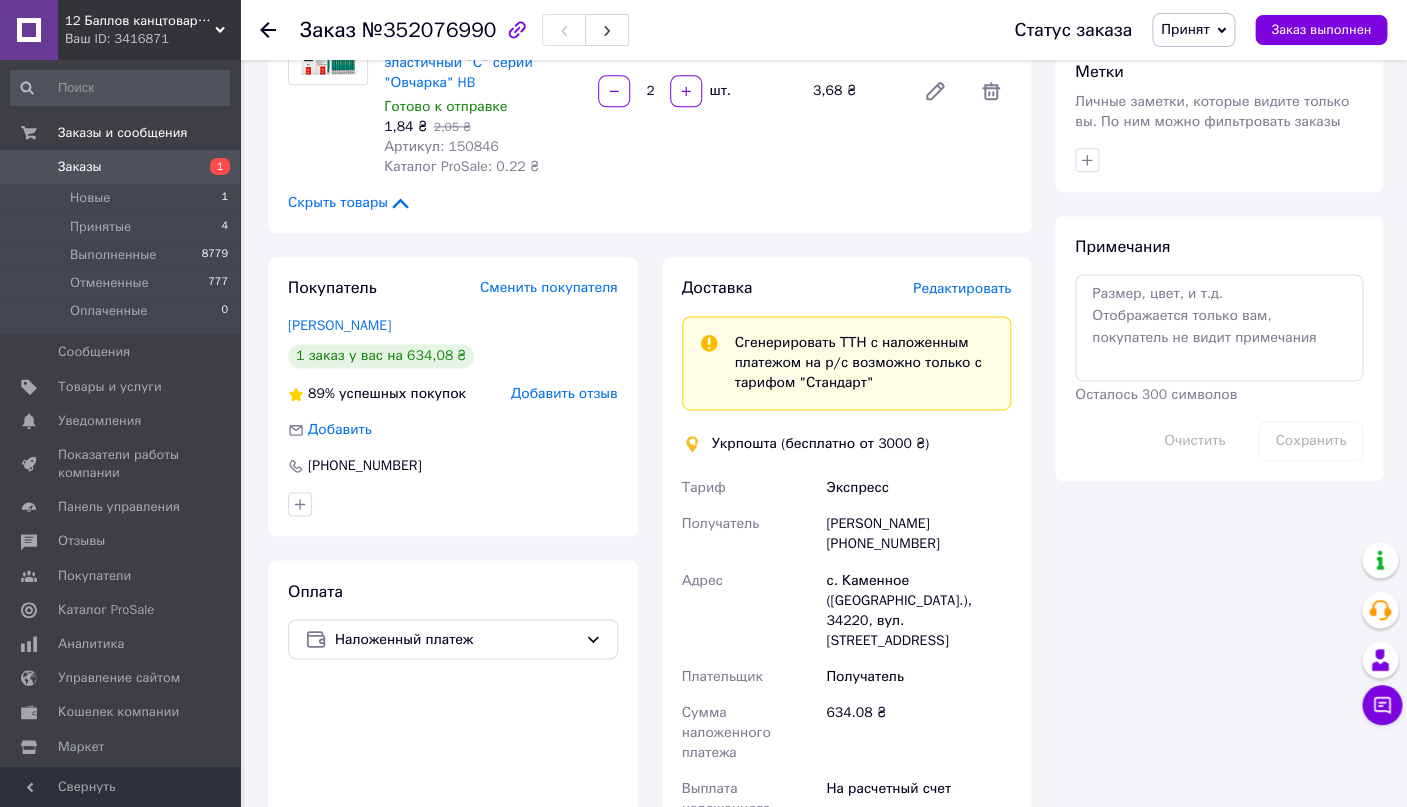 click on "Редактировать" at bounding box center (962, 288) 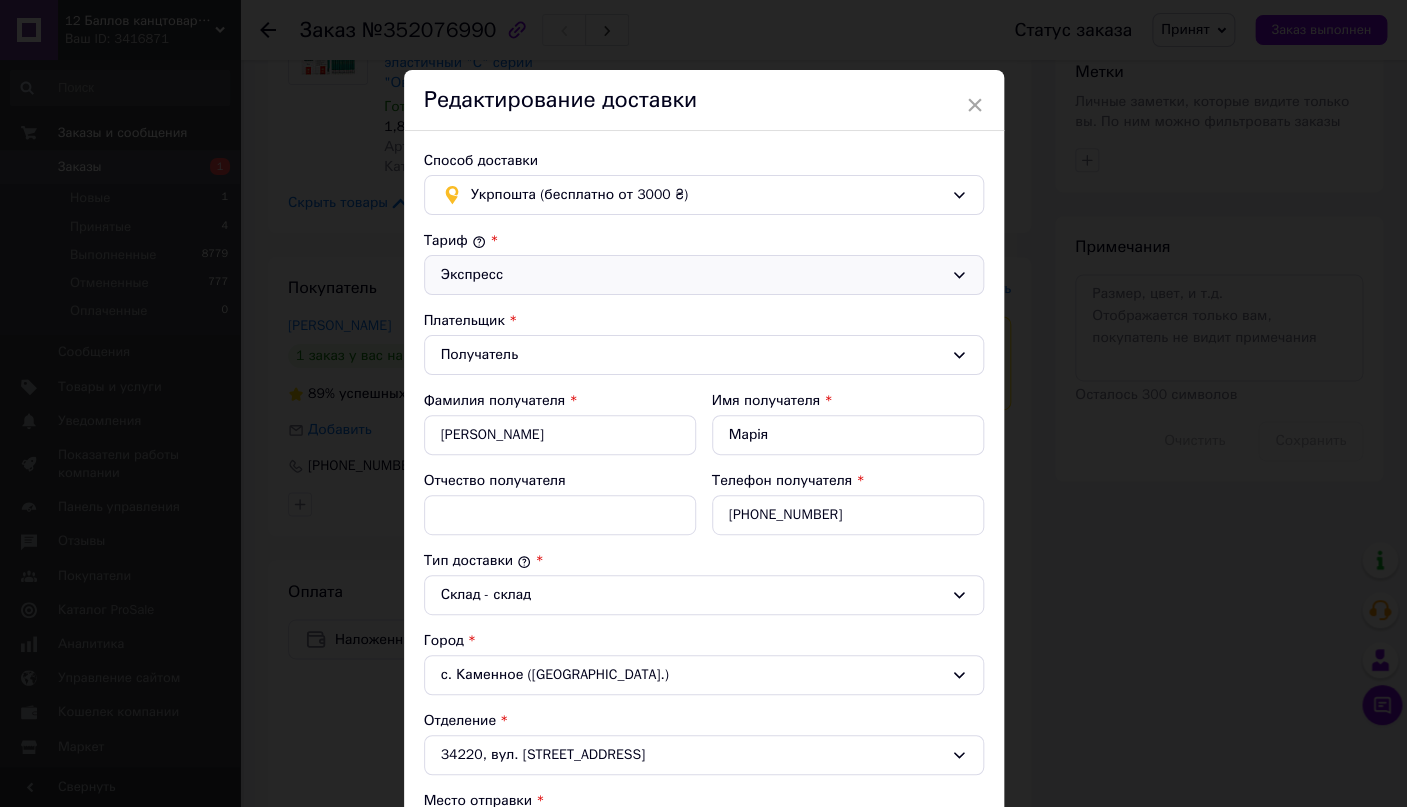 click on "Экспресс" at bounding box center [692, 275] 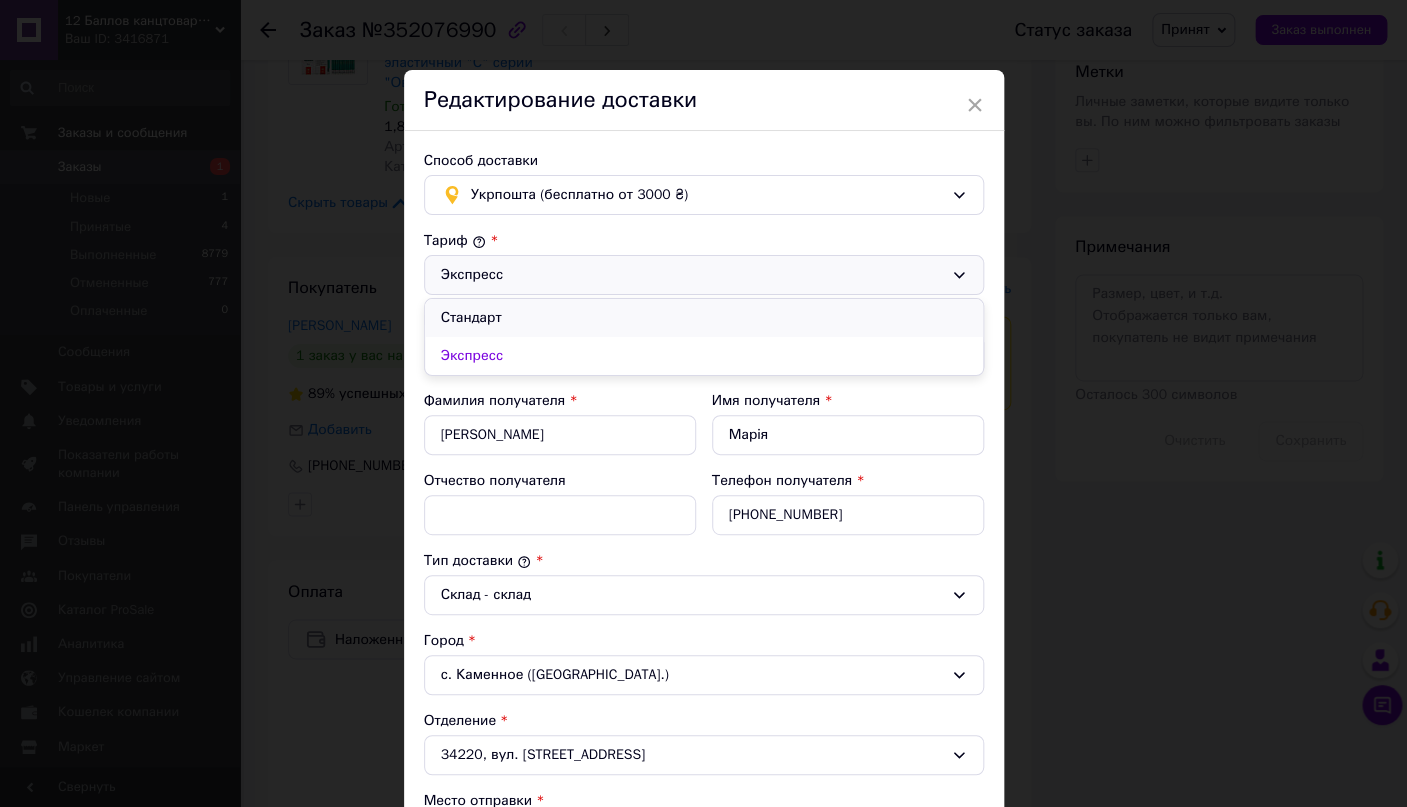 click on "Стандарт" at bounding box center (704, 318) 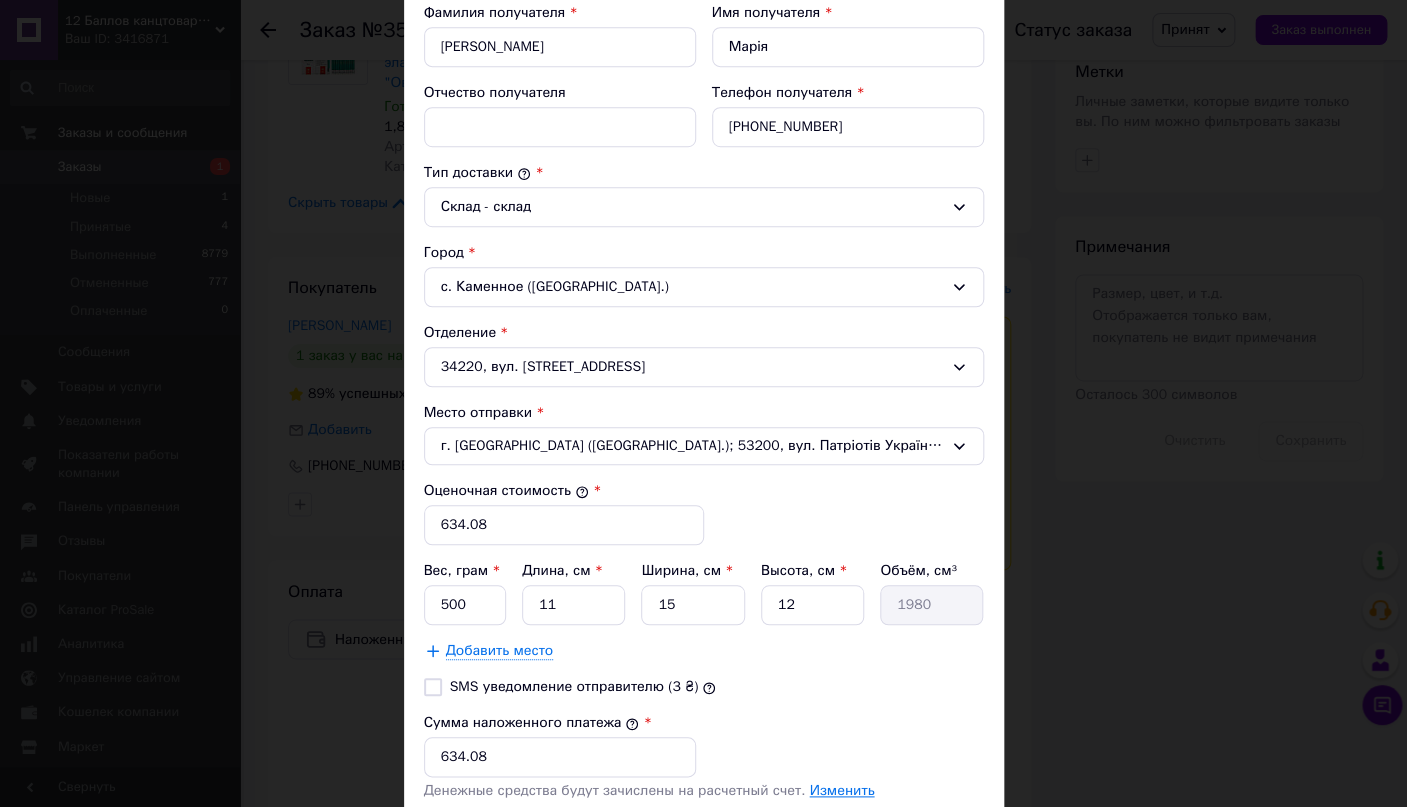 scroll, scrollTop: 623, scrollLeft: 0, axis: vertical 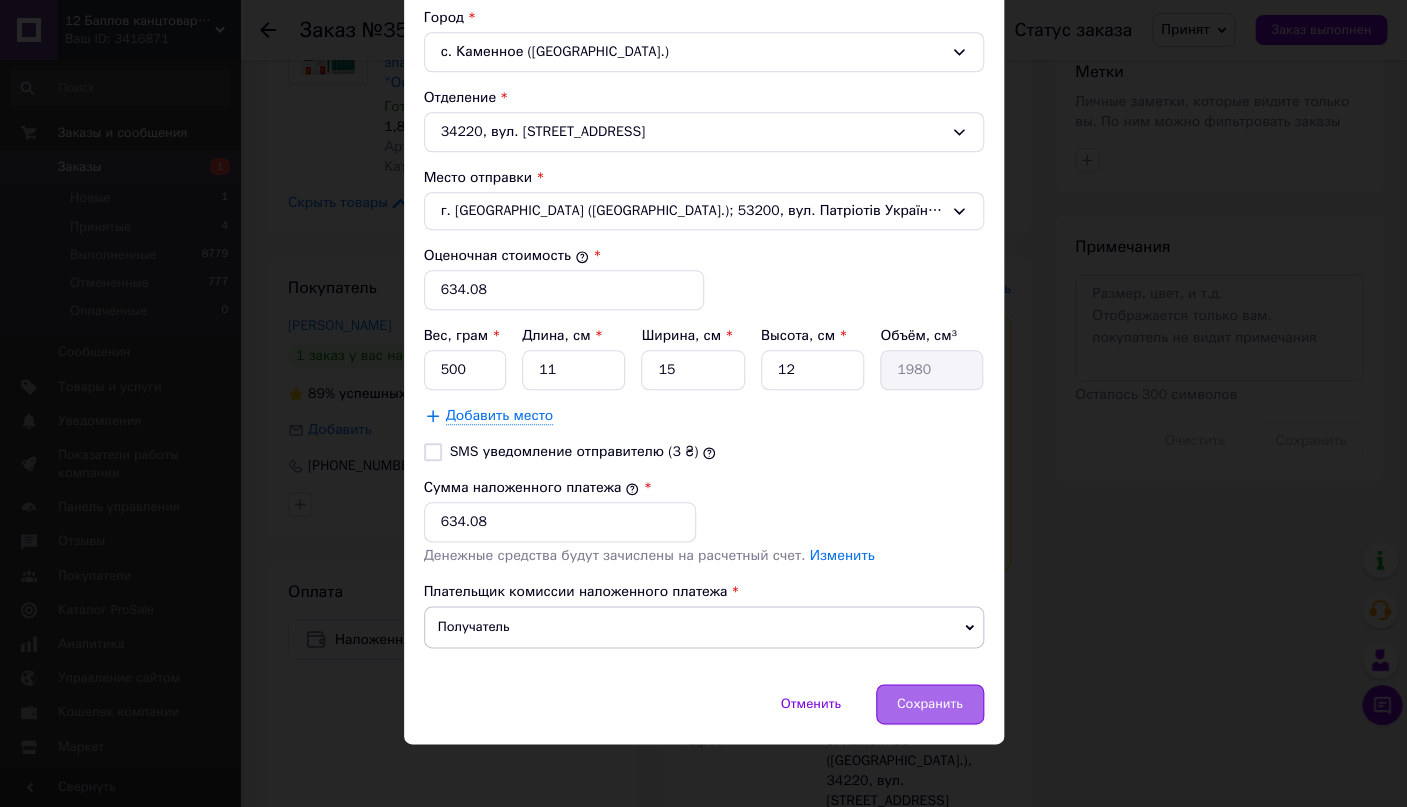 click on "Сохранить" at bounding box center [930, 704] 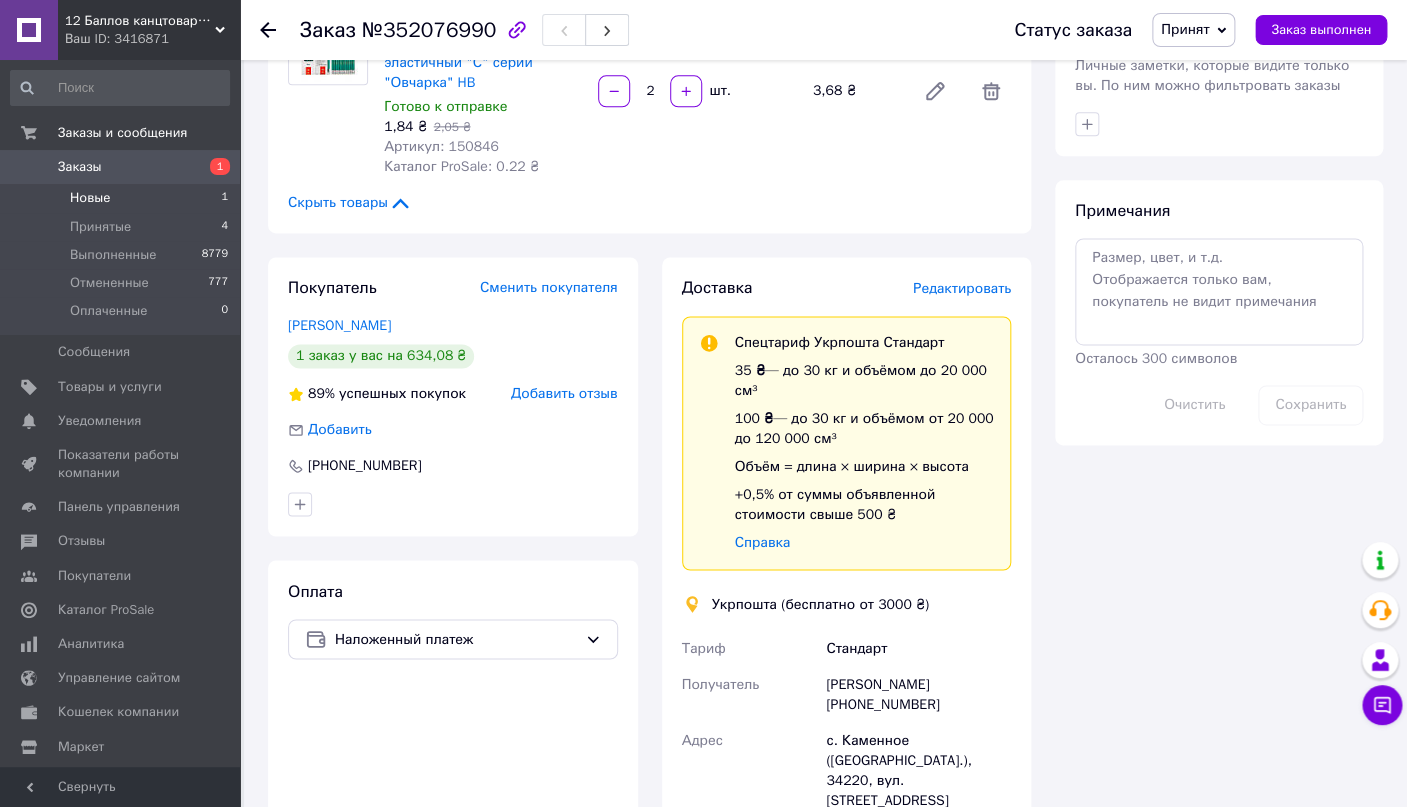 click on "Новые 1" at bounding box center [120, 198] 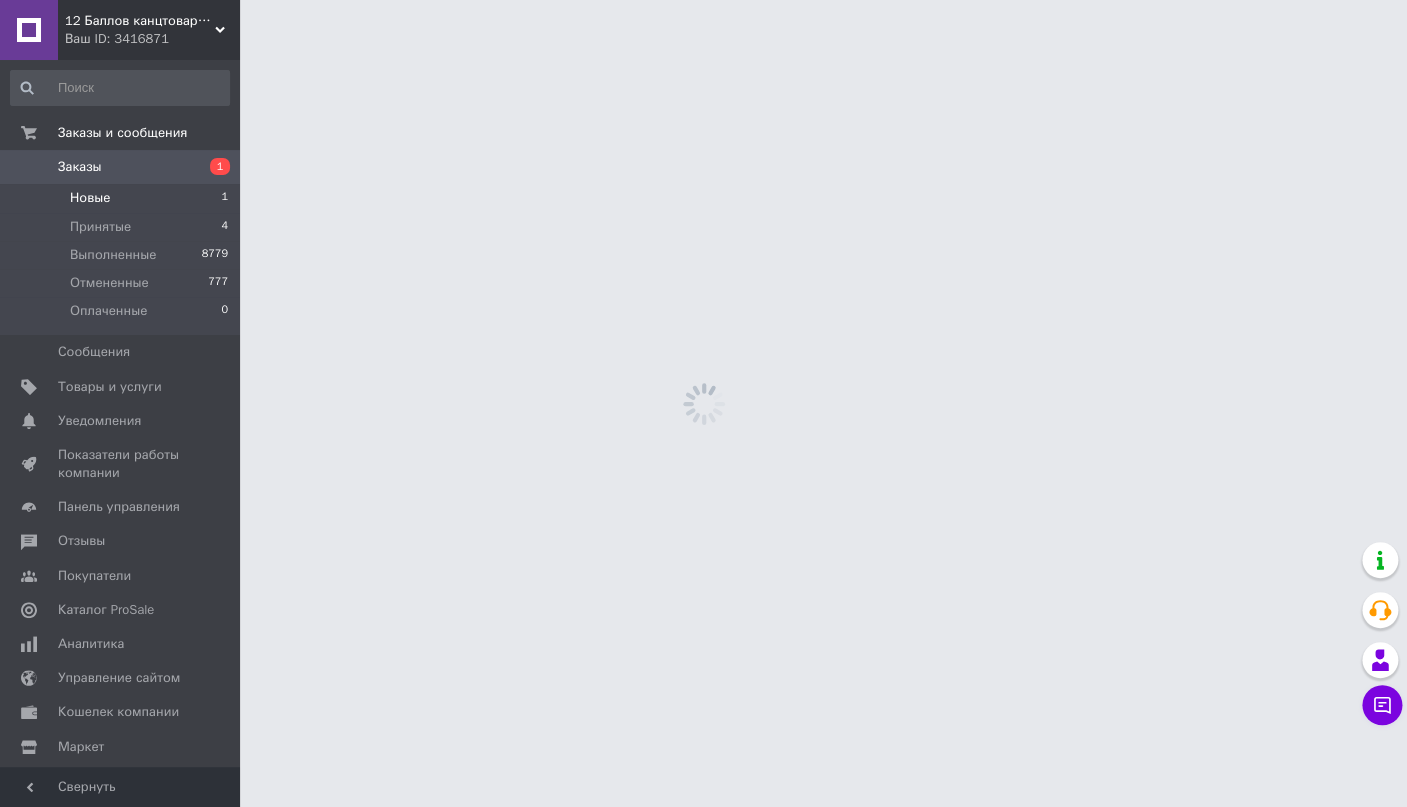 scroll, scrollTop: 0, scrollLeft: 0, axis: both 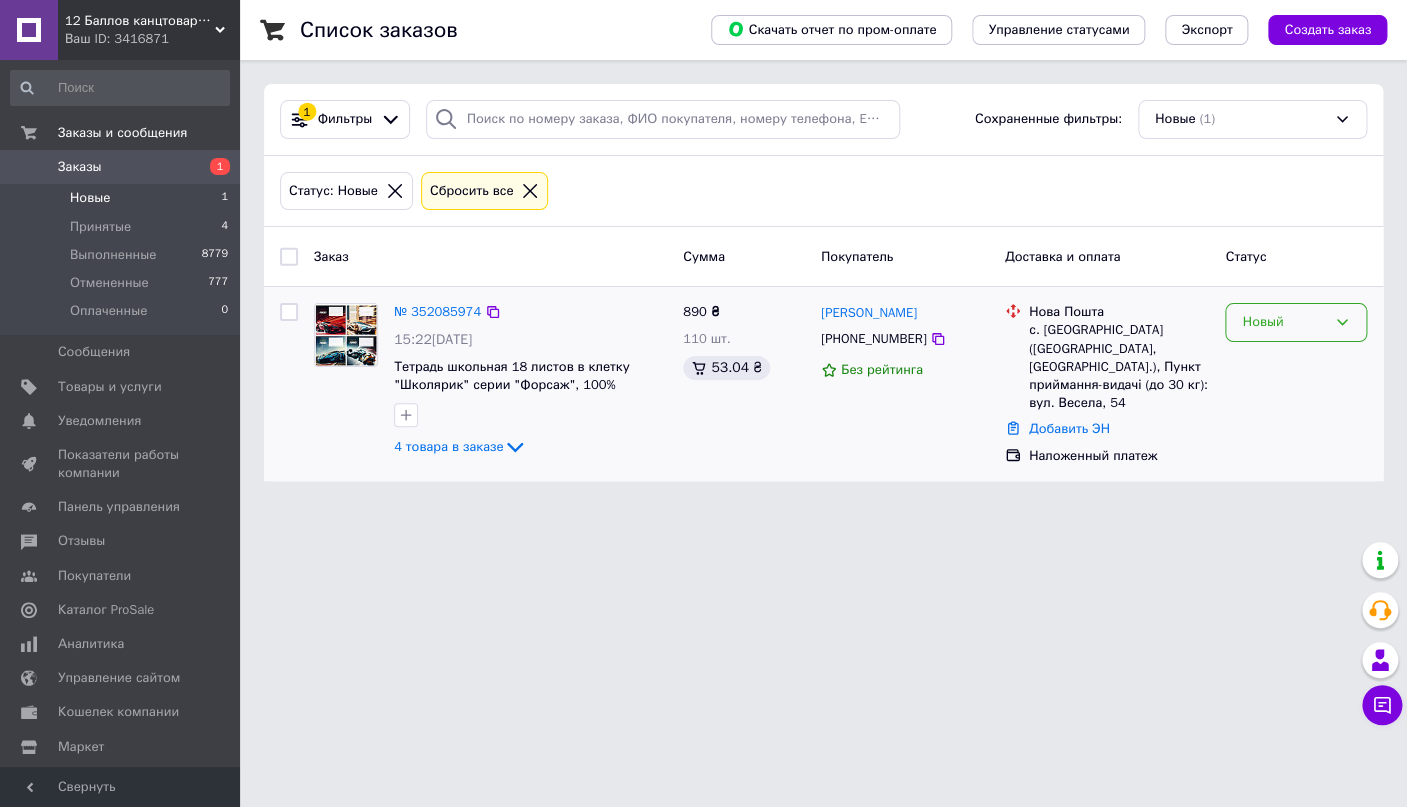 click on "Новый" at bounding box center [1284, 322] 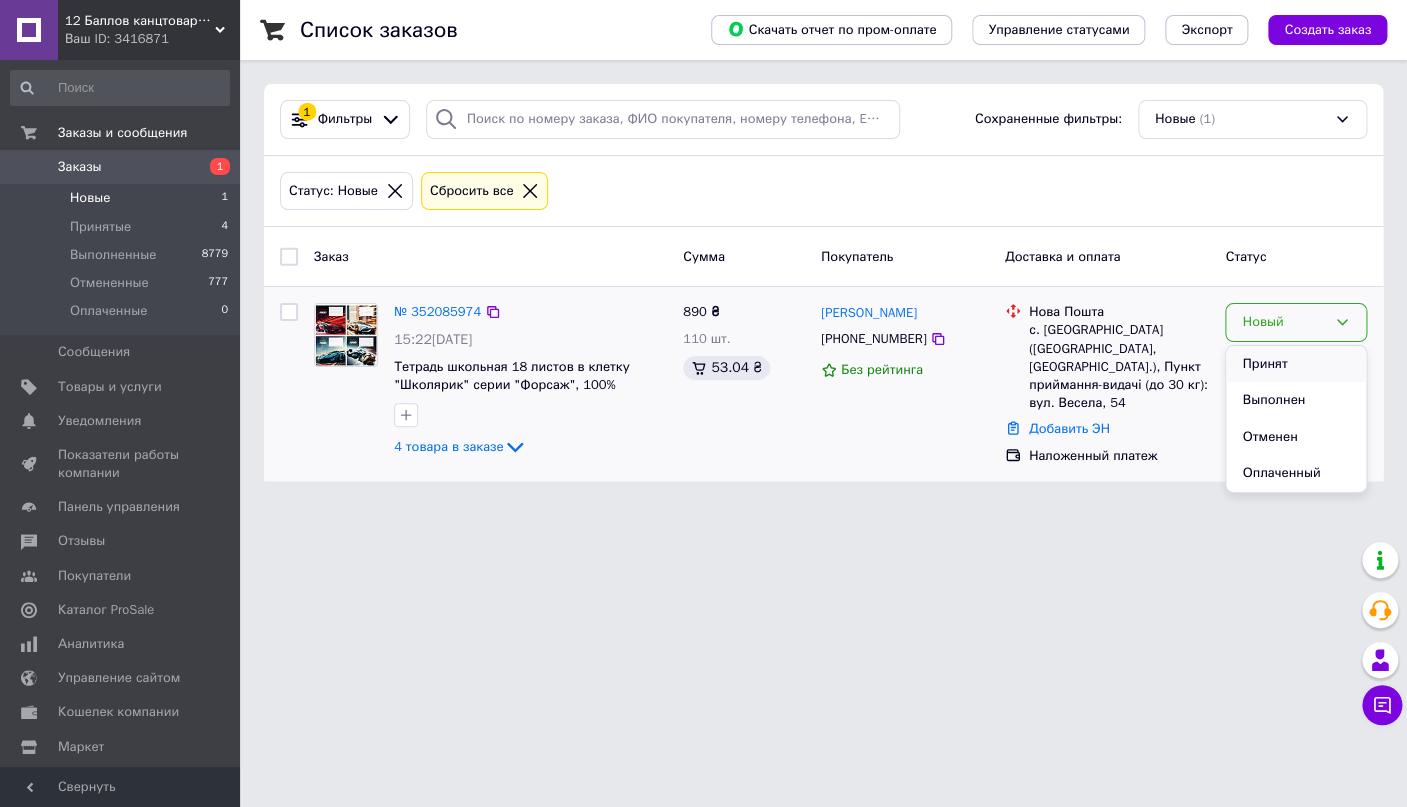 click on "Принят" at bounding box center [1296, 364] 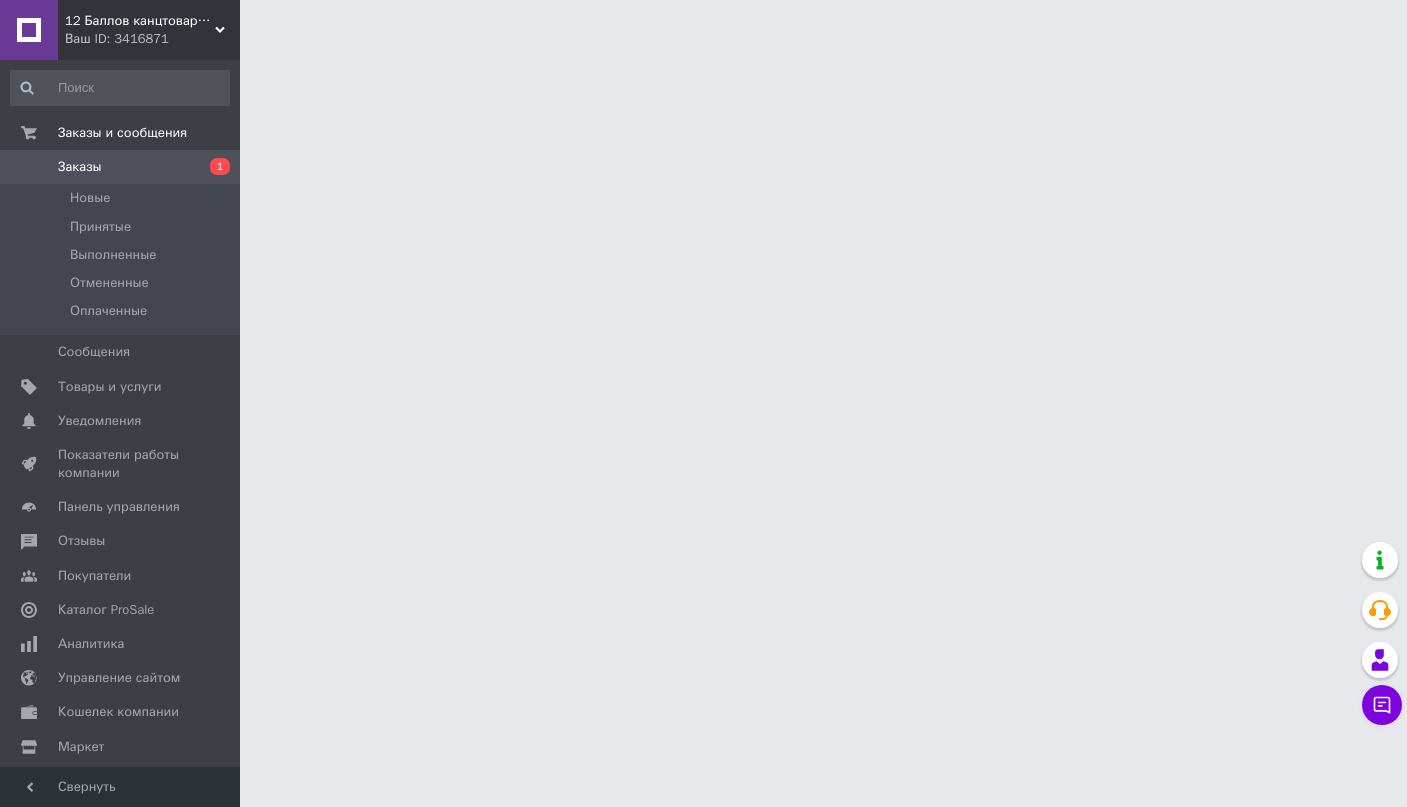 scroll, scrollTop: 0, scrollLeft: 0, axis: both 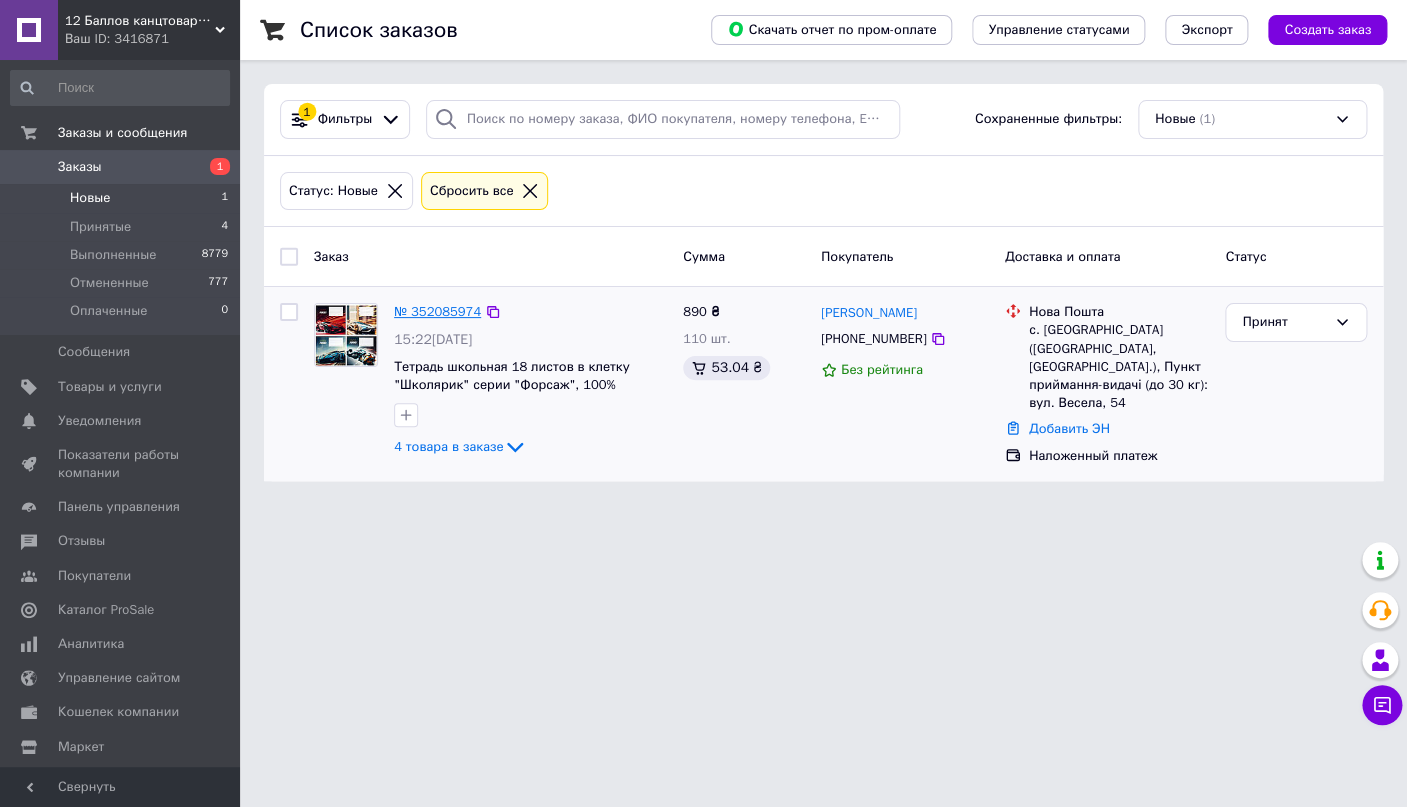 click on "№ 352085974" at bounding box center (437, 311) 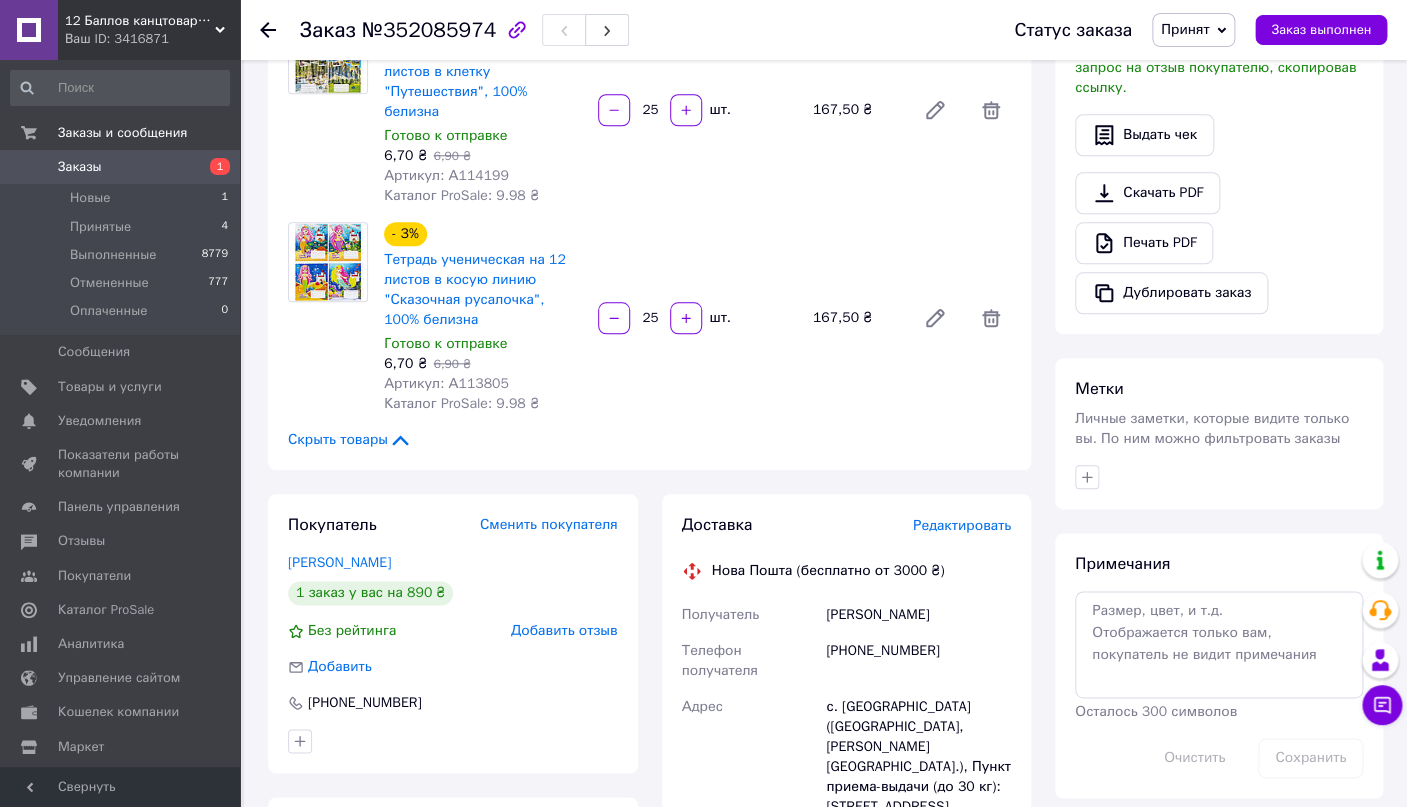 scroll, scrollTop: 739, scrollLeft: 0, axis: vertical 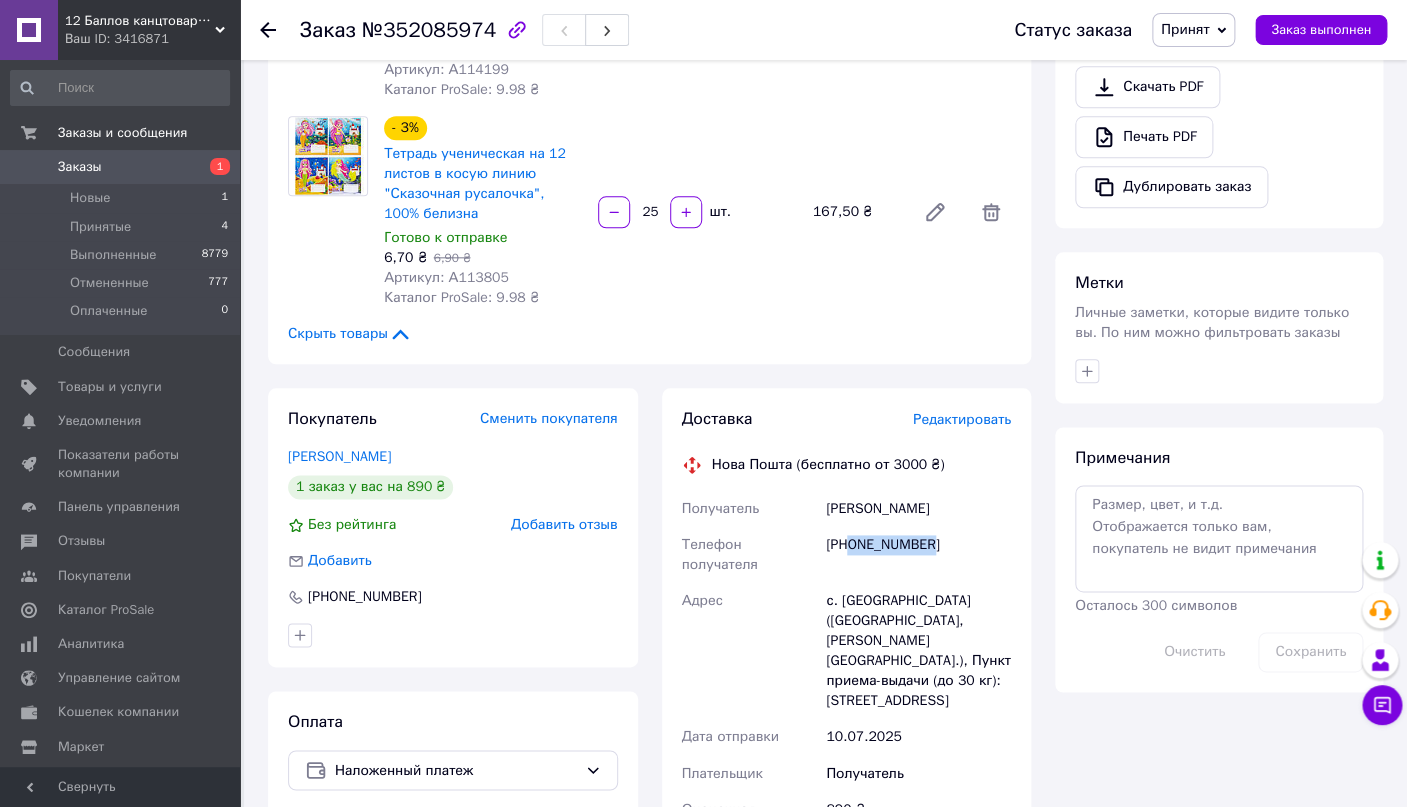 drag, startPoint x: 919, startPoint y: 525, endPoint x: 849, endPoint y: 527, distance: 70.028564 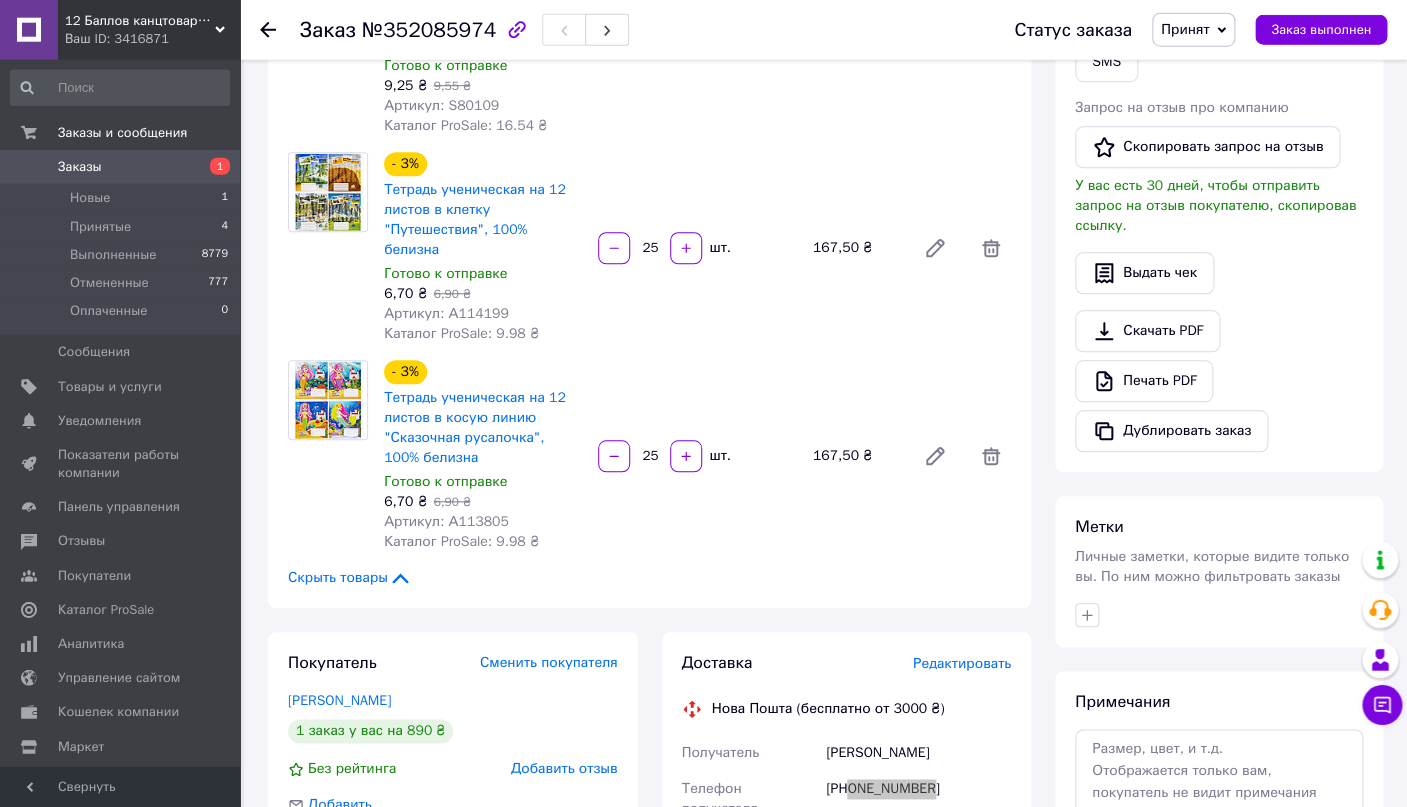 scroll, scrollTop: 528, scrollLeft: 0, axis: vertical 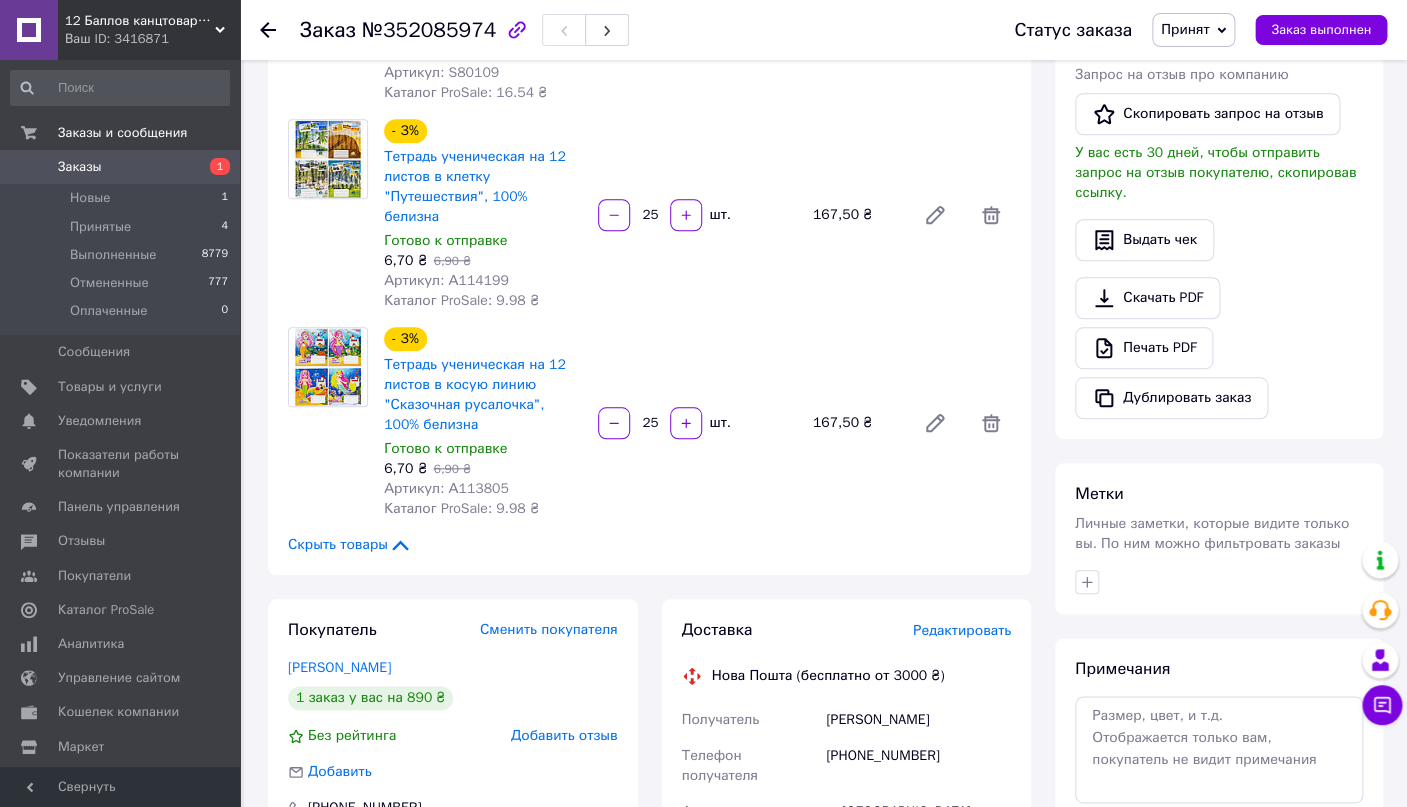 click on "Итого 4 товара 890 ₴ Доставка Необходимо уточнить Скидка Добавить Всего к оплате 890 ₴ Комиссия за заказ 53.04 ₴ Действия Написать покупателю   Чат Viber Telegram SMS Запрос на отзыв про компанию   Скопировать запрос на отзыв У вас есть 30 дней, чтобы отправить запрос на отзыв покупателю, скопировав ссылку.   Выдать чек   Скачать PDF   Печать PDF   Дублировать заказ Метки Личные заметки, которые видите только вы. По ним можно фильтровать заказы Примечания Осталось 300 символов Очистить Сохранить" at bounding box center (1219, 623) 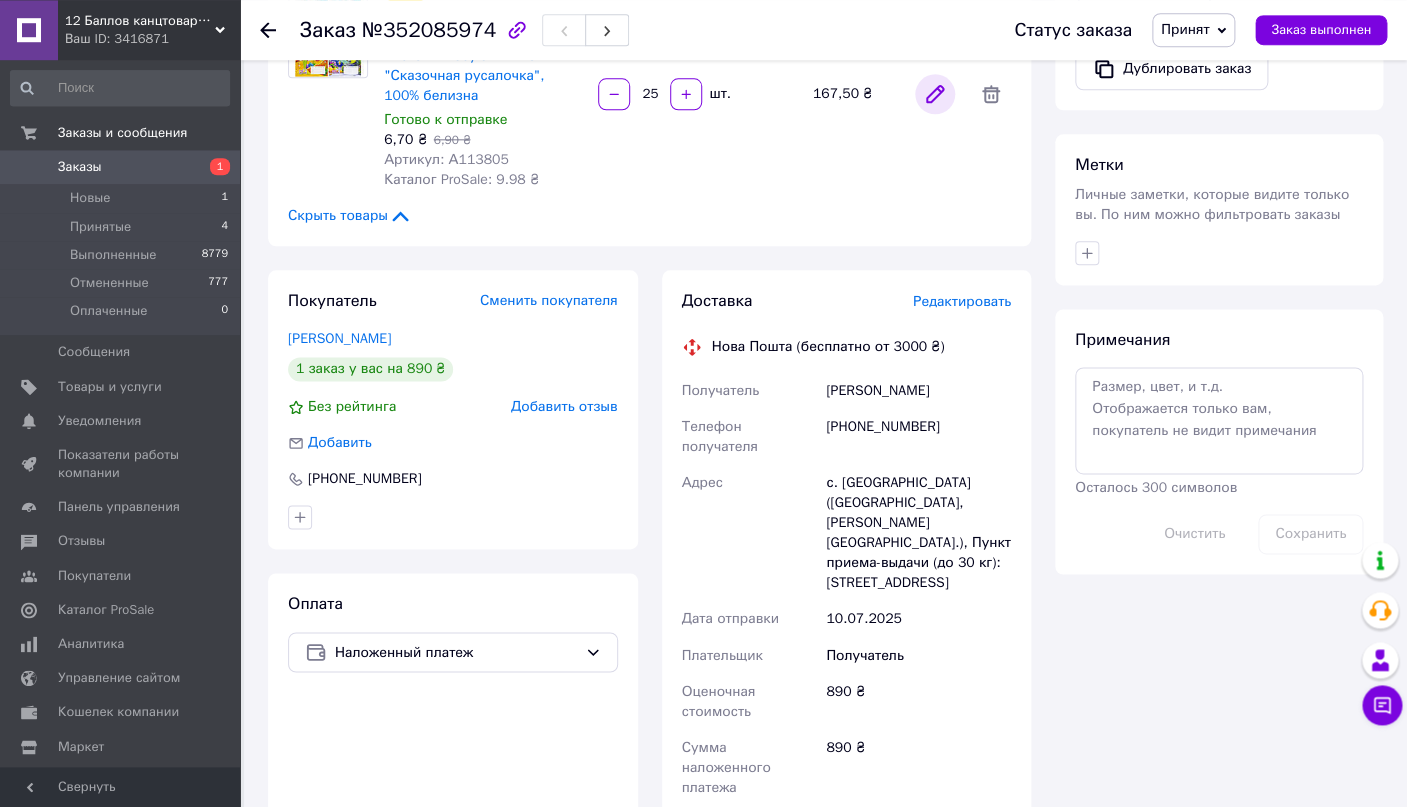 scroll, scrollTop: 950, scrollLeft: 0, axis: vertical 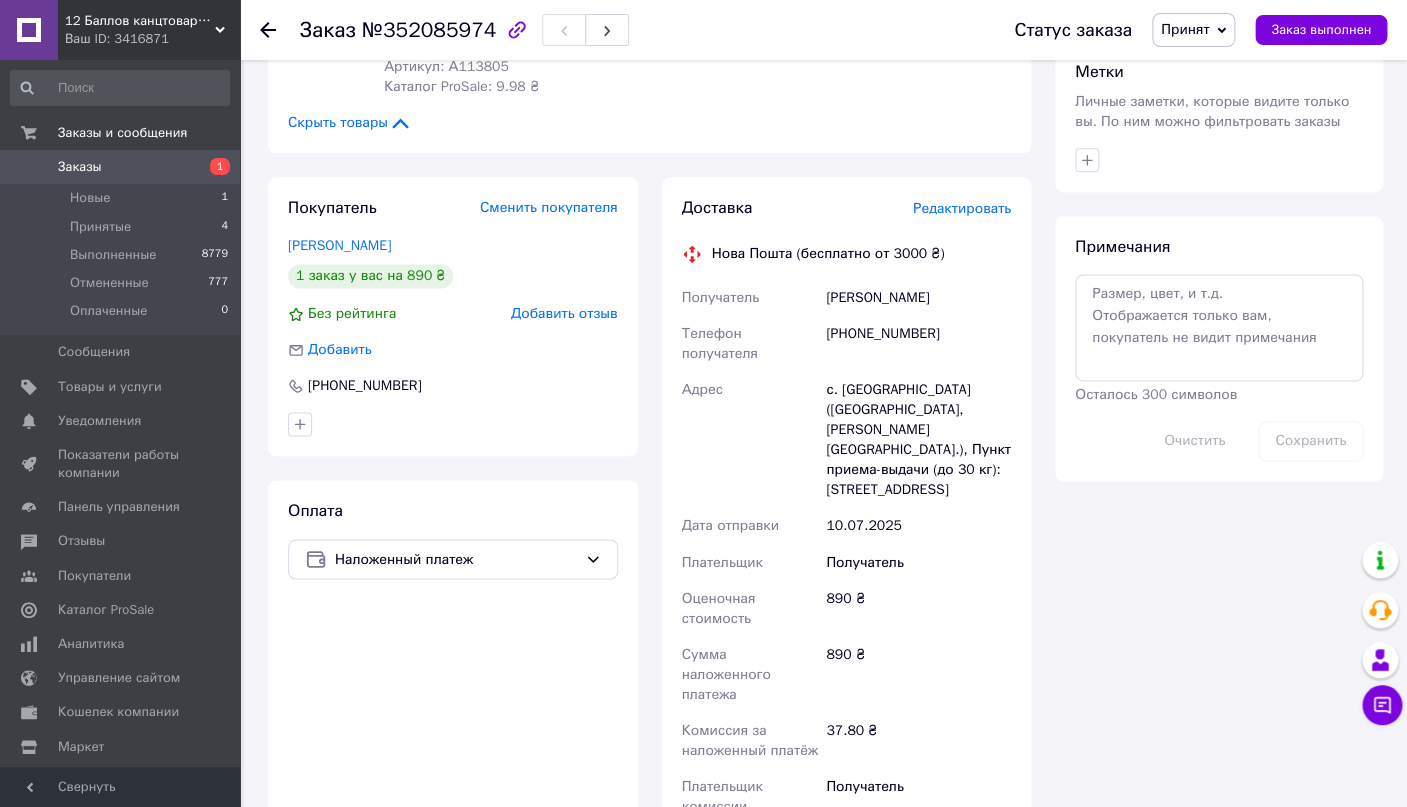 click on "Заказы" at bounding box center [80, 167] 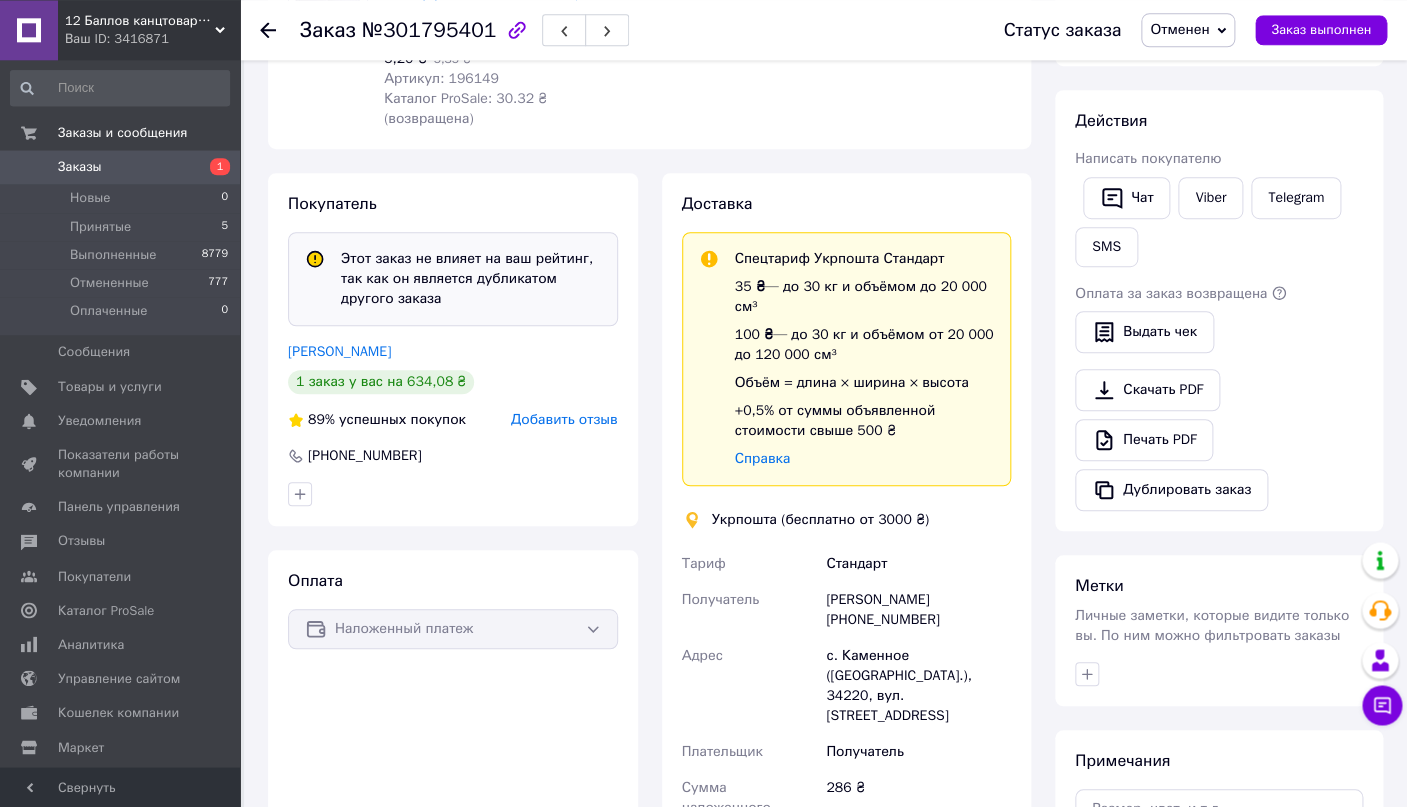scroll, scrollTop: 211, scrollLeft: 0, axis: vertical 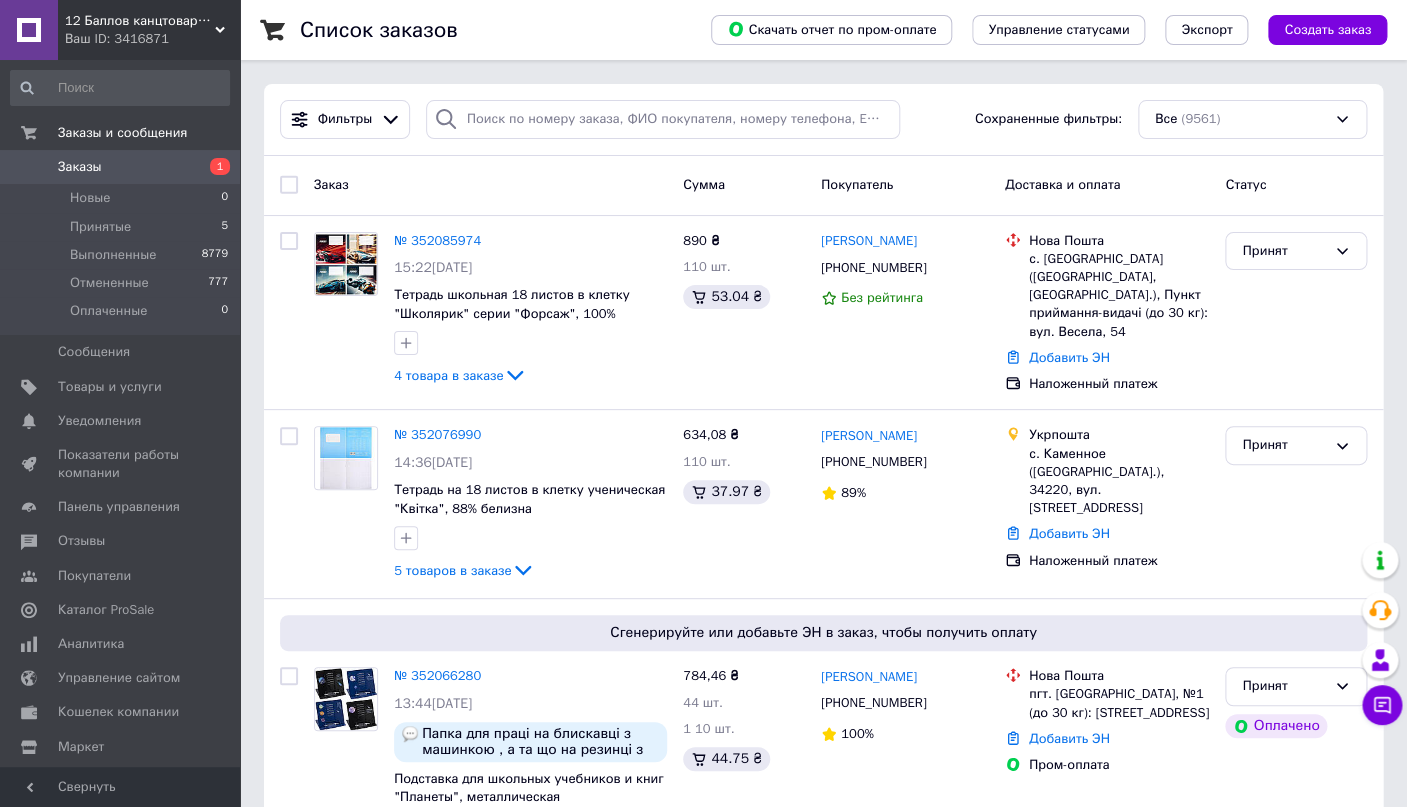 click on "Заказы" at bounding box center (80, 167) 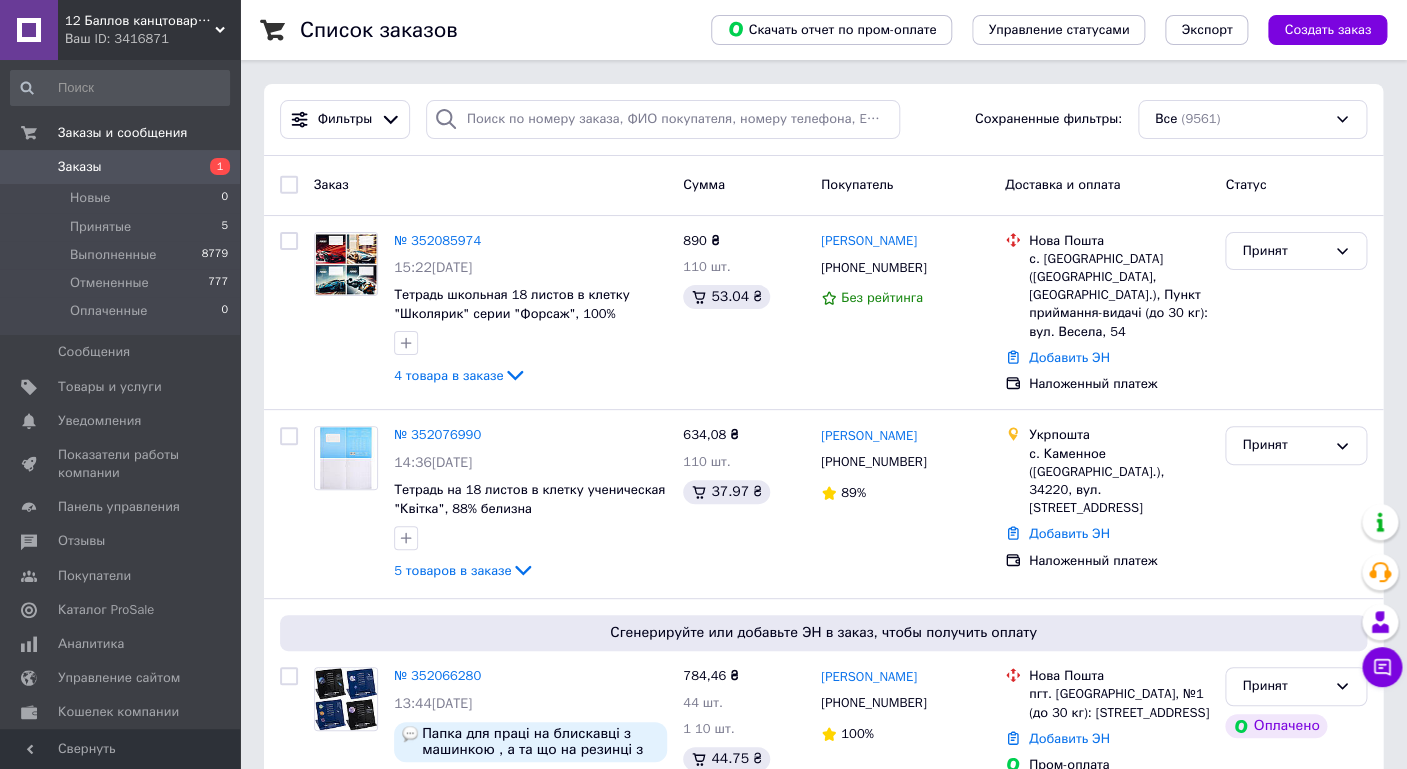 scroll, scrollTop: 574, scrollLeft: 0, axis: vertical 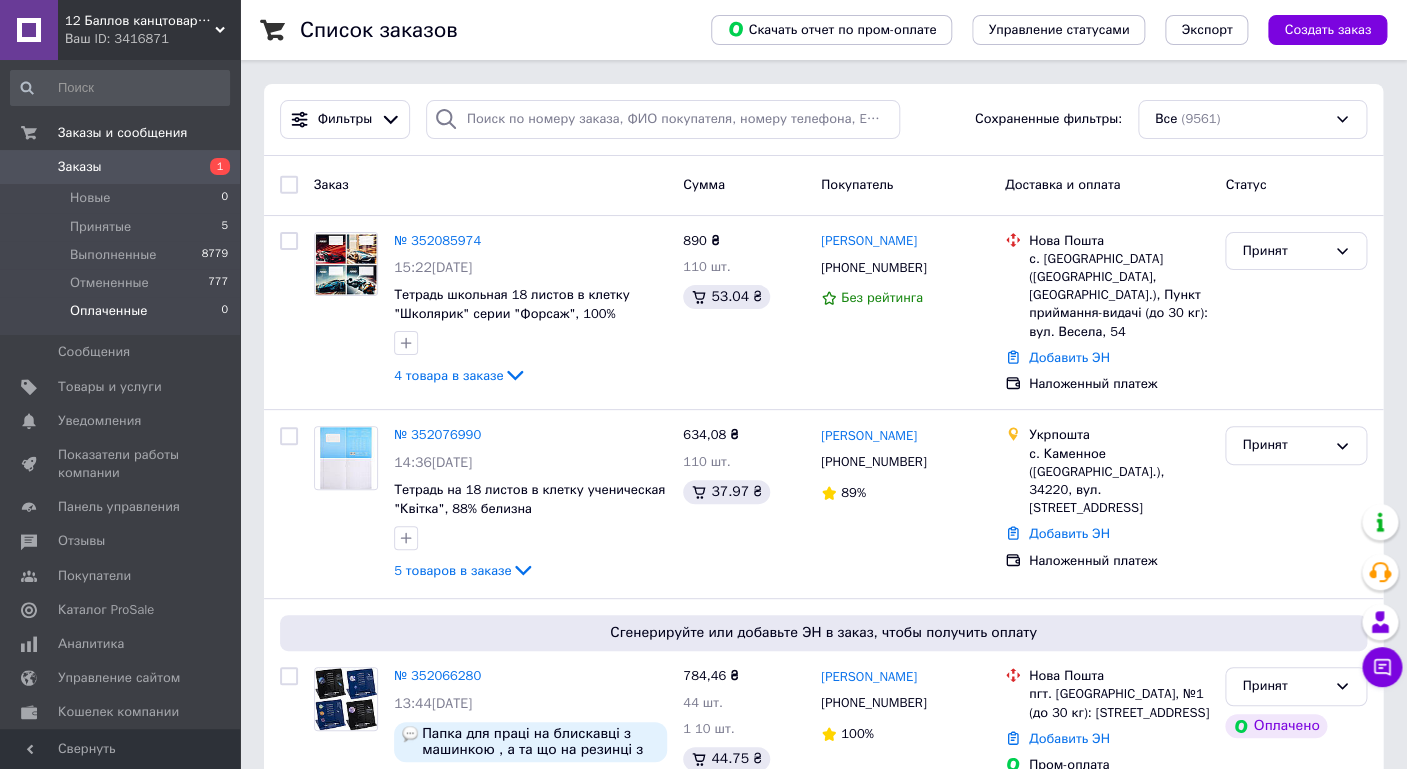 click on "Оплаченные 0" at bounding box center (120, 316) 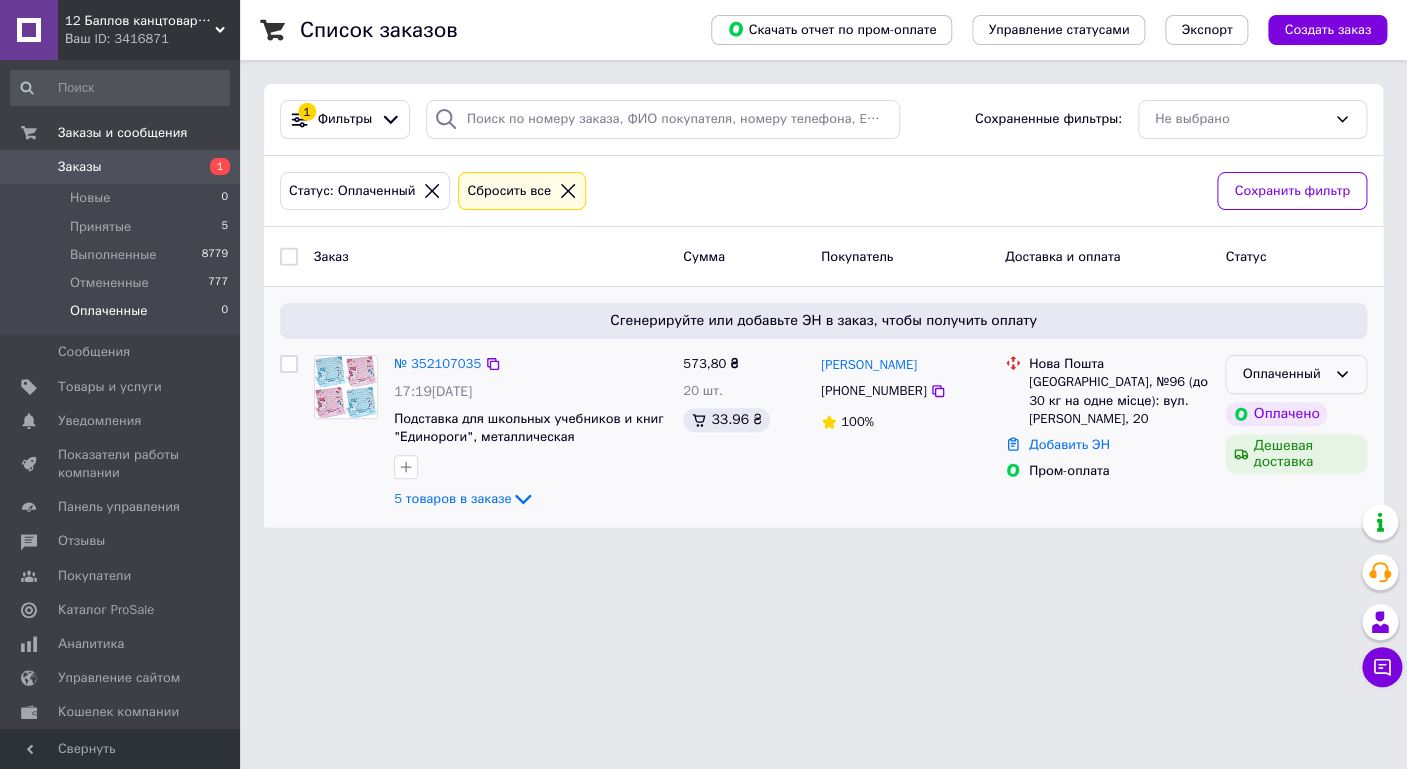 click on "Оплаченный" at bounding box center [1284, 374] 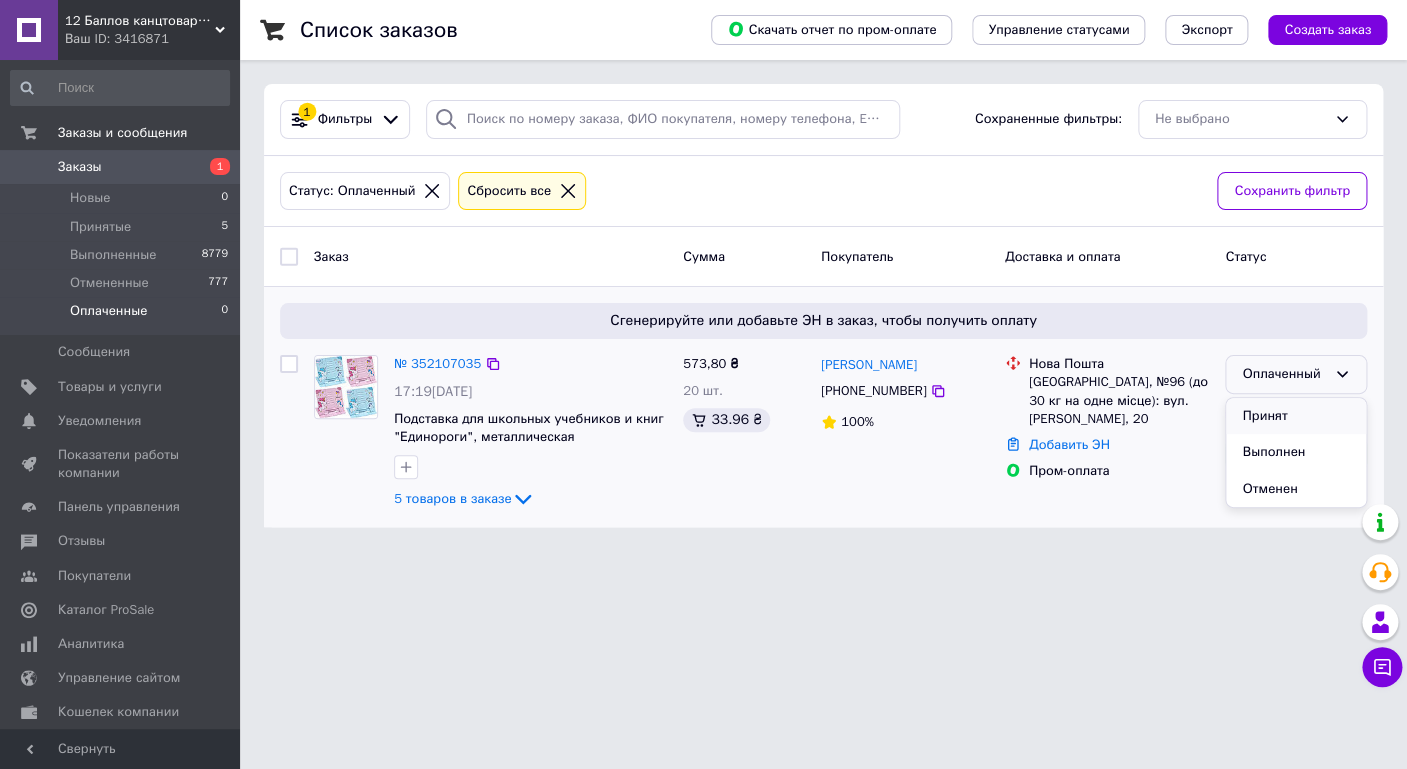 click on "Принят" at bounding box center [1296, 416] 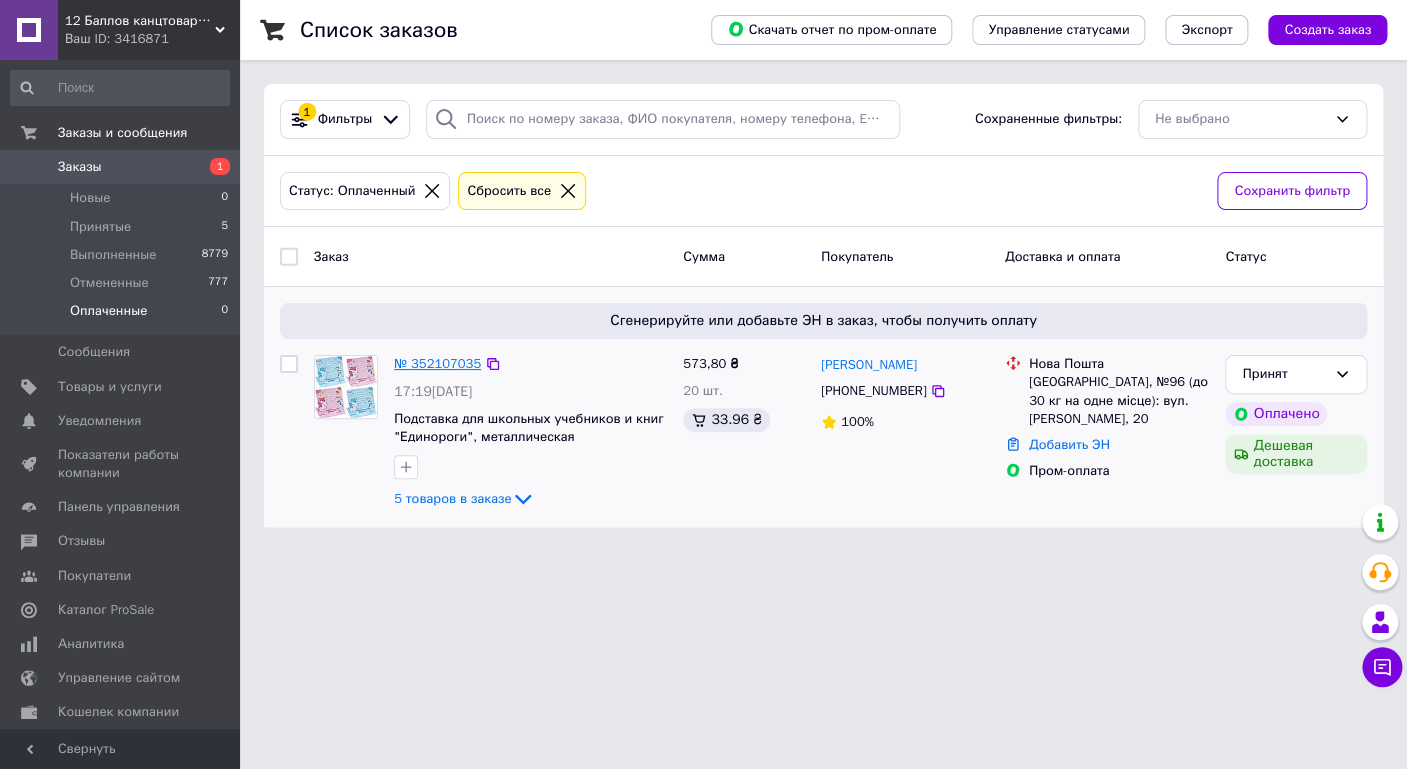 click on "№ 352107035" at bounding box center (437, 363) 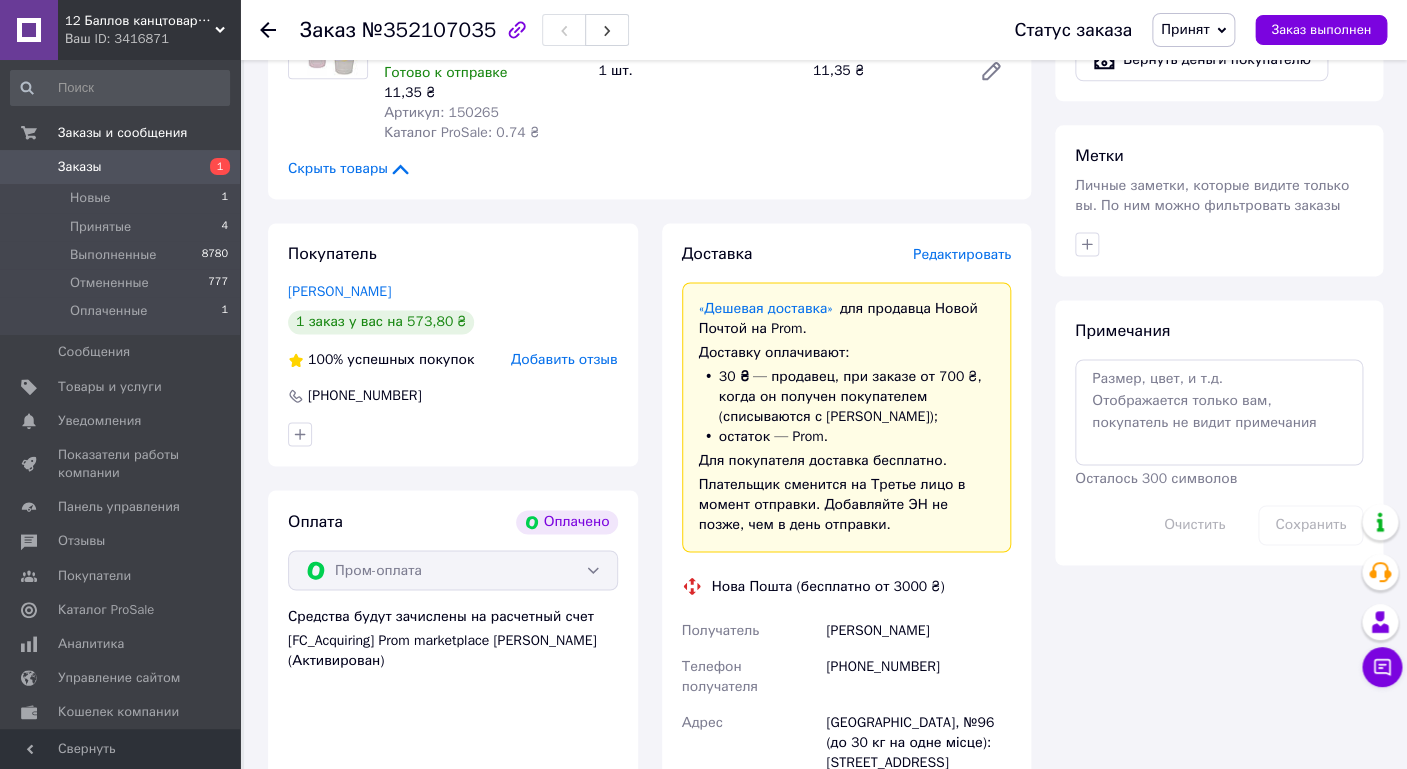 scroll, scrollTop: 1161, scrollLeft: 0, axis: vertical 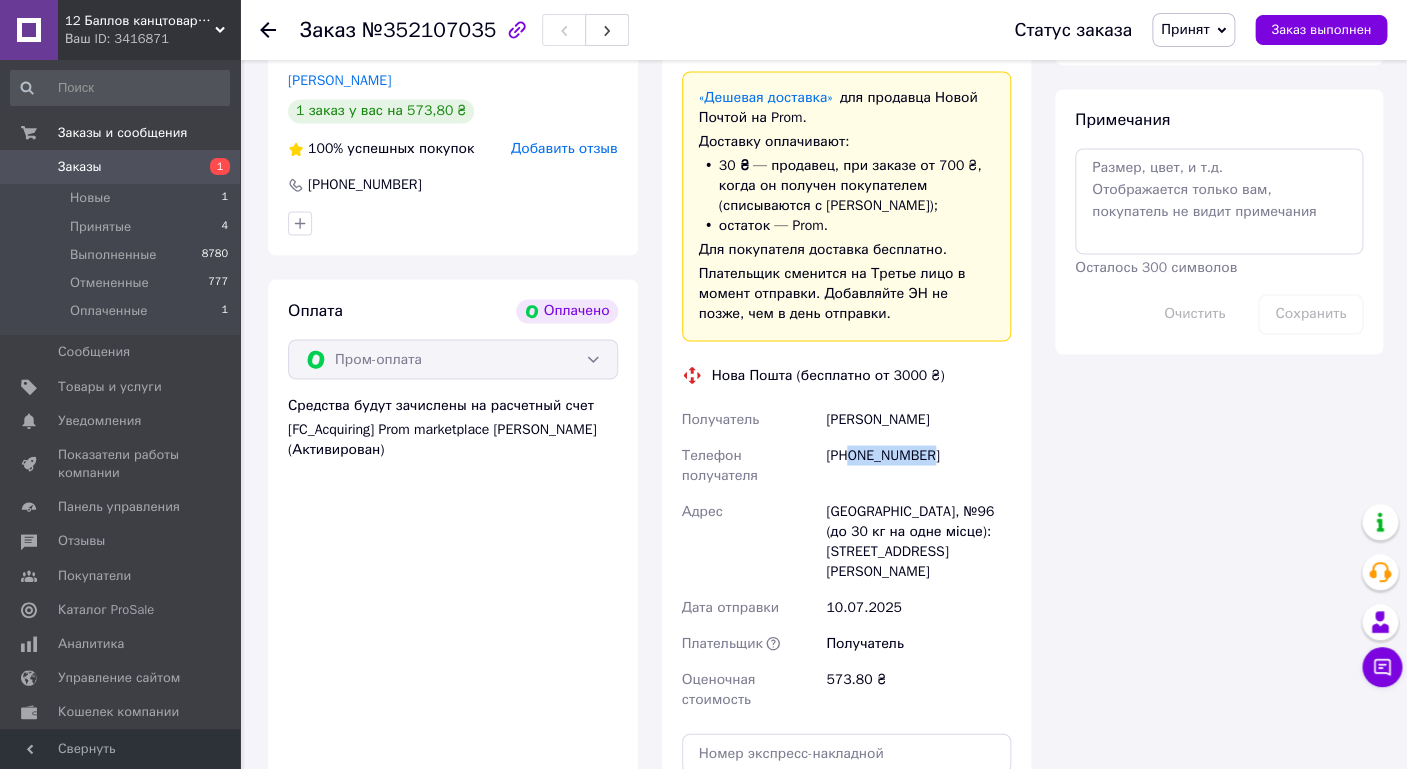 drag, startPoint x: 930, startPoint y: 466, endPoint x: 848, endPoint y: 471, distance: 82.1523 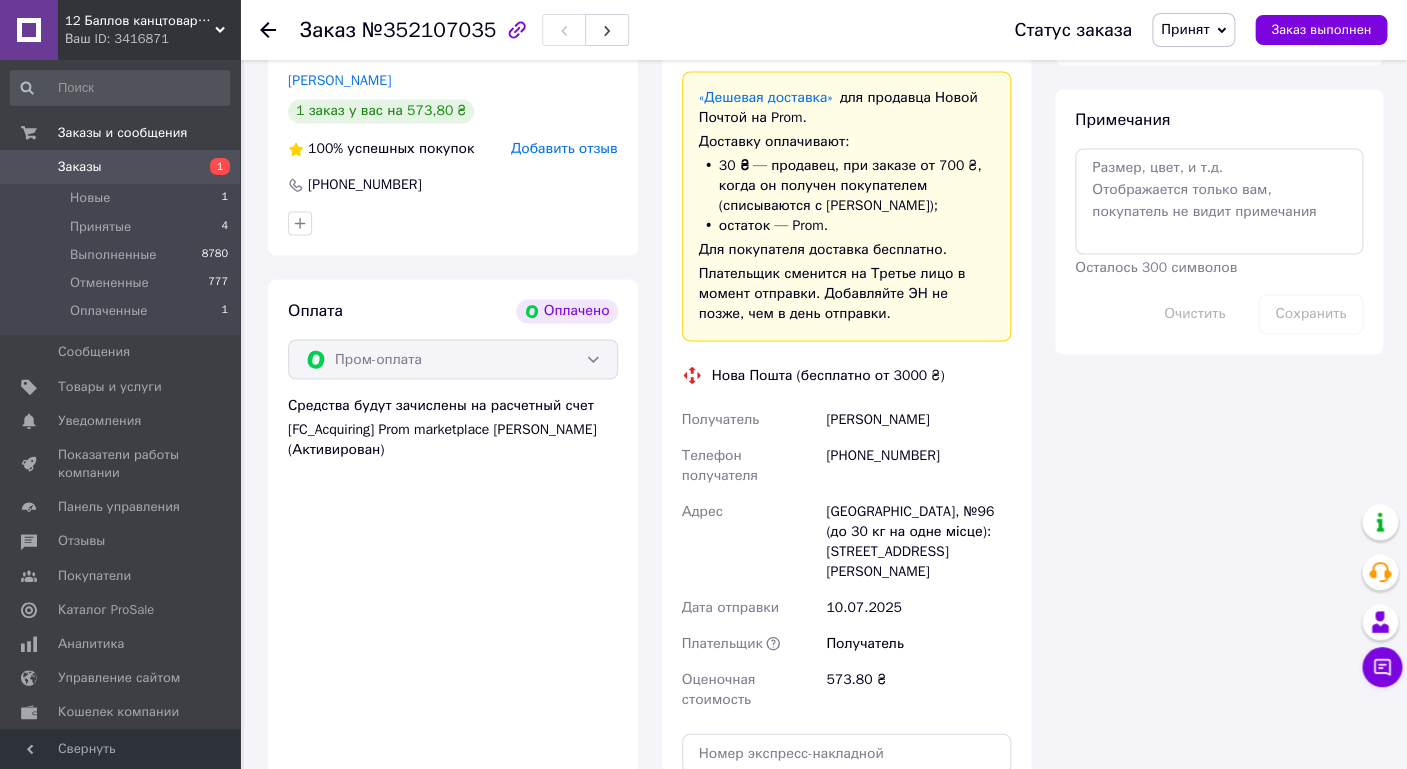 drag, startPoint x: 99, startPoint y: 199, endPoint x: 351, endPoint y: 284, distance: 265.94925 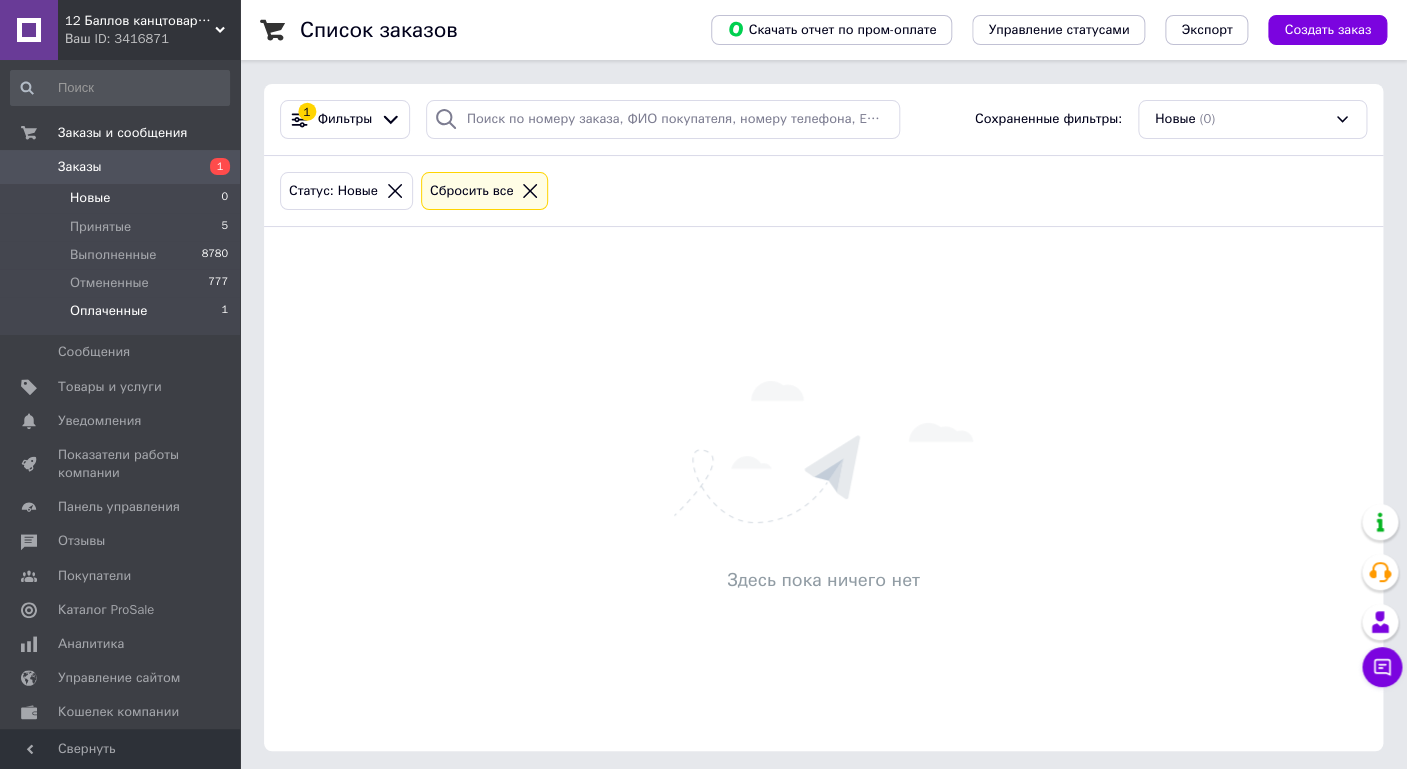 click on "Оплаченные" at bounding box center (108, 311) 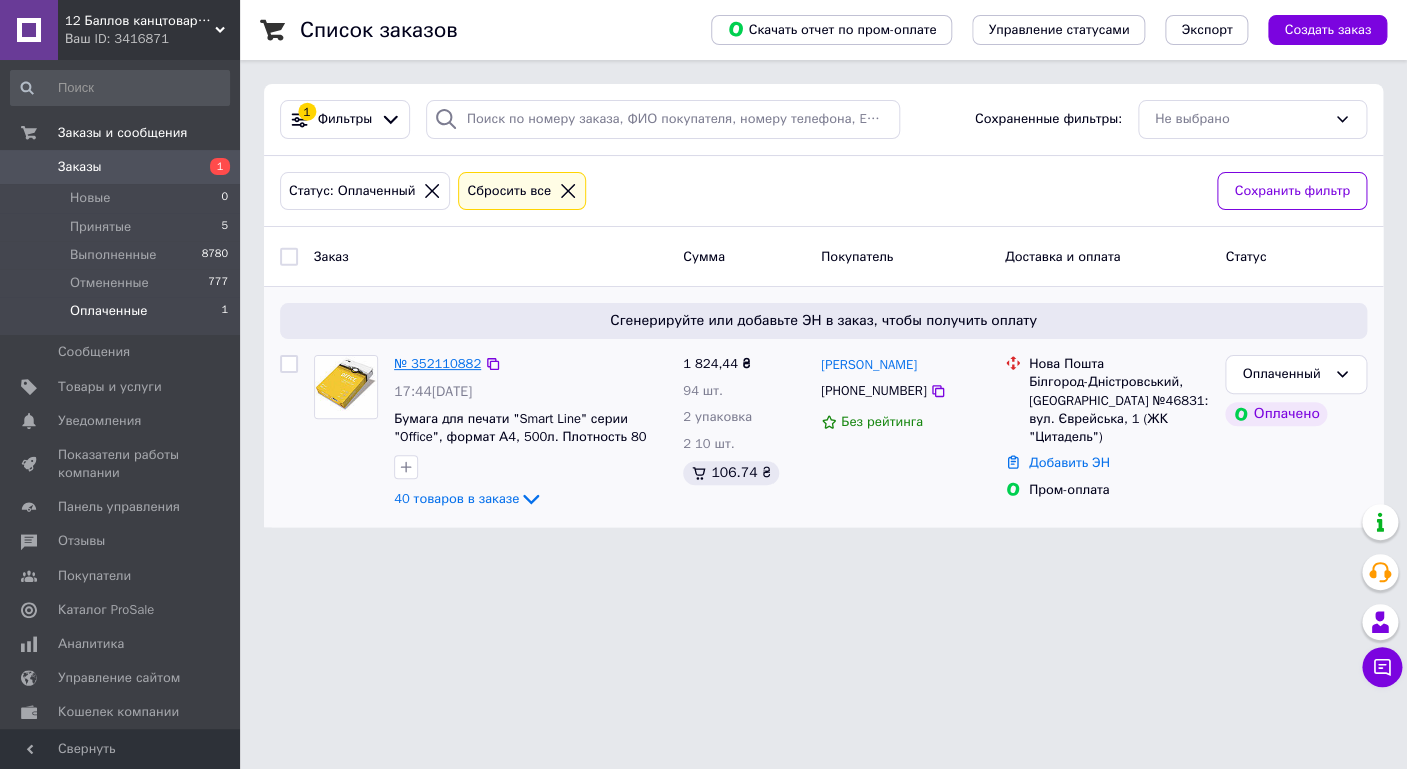 click on "№ 352110882" at bounding box center [437, 363] 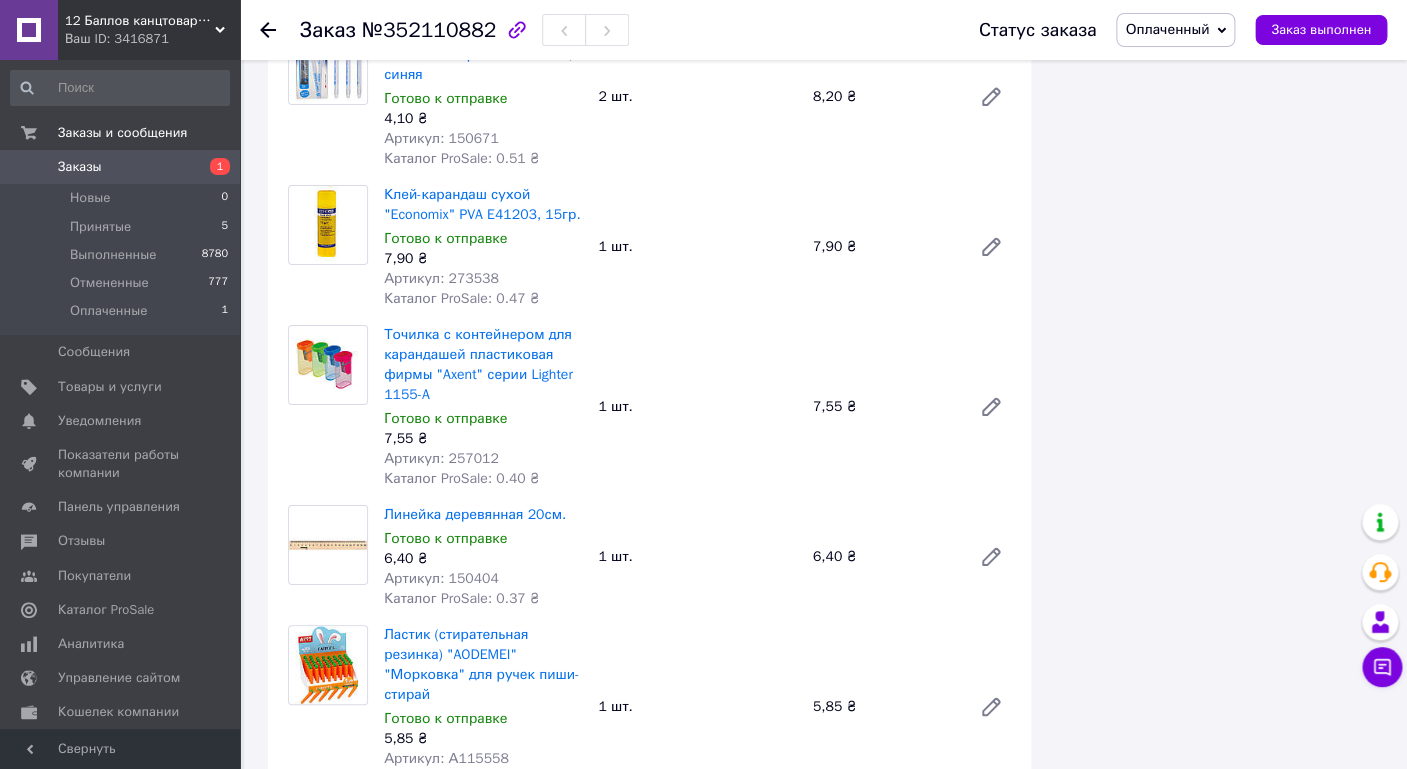 scroll, scrollTop: 6441, scrollLeft: 0, axis: vertical 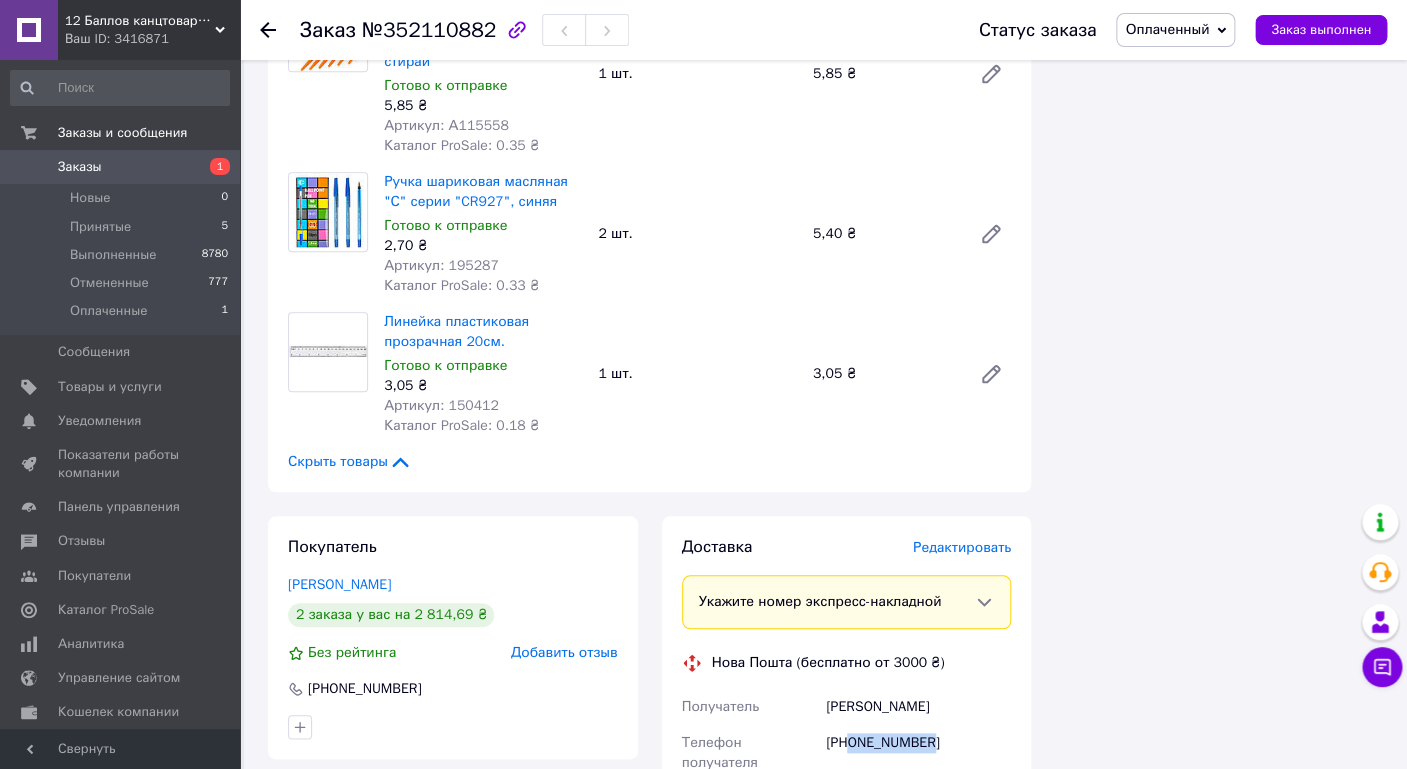 drag, startPoint x: 934, startPoint y: 573, endPoint x: 848, endPoint y: 572, distance: 86.00581 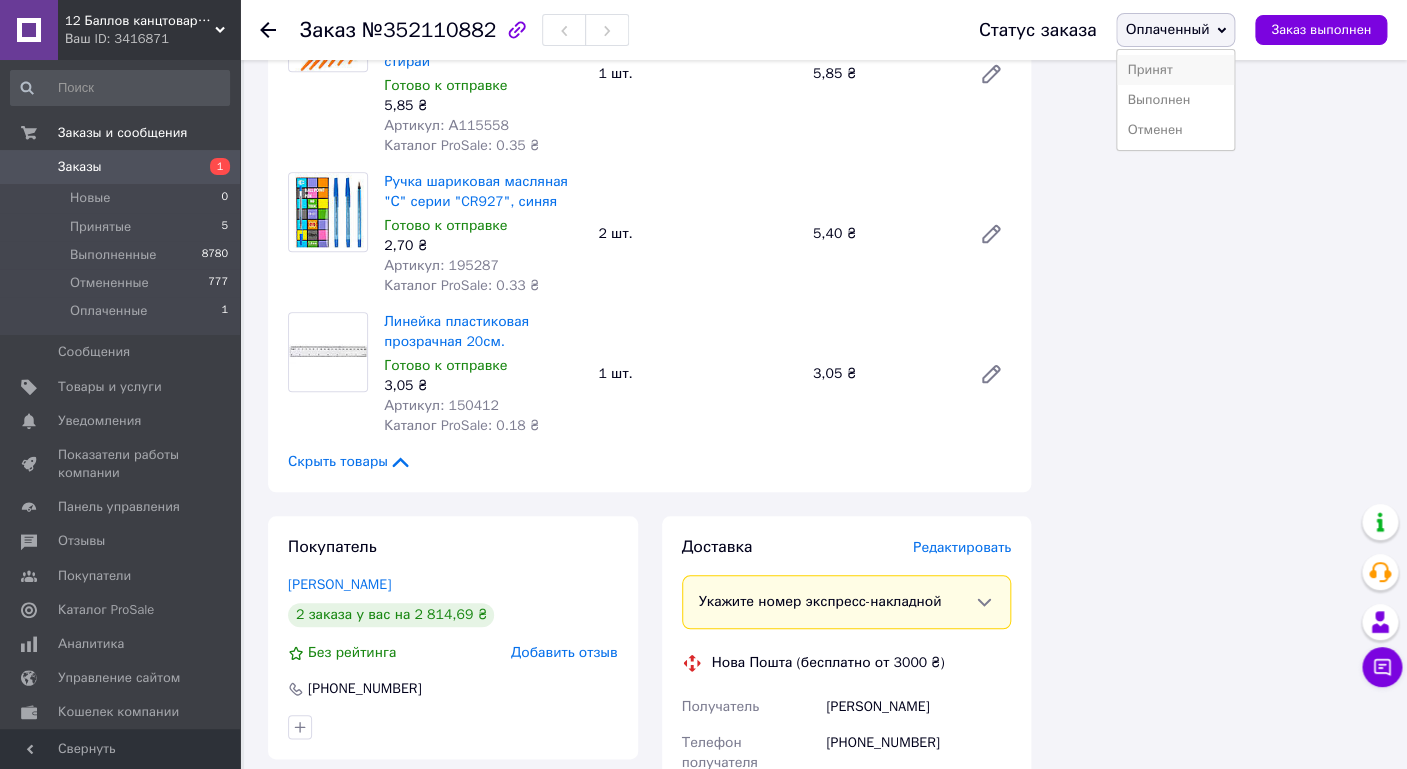 click on "Принят" at bounding box center [1175, 70] 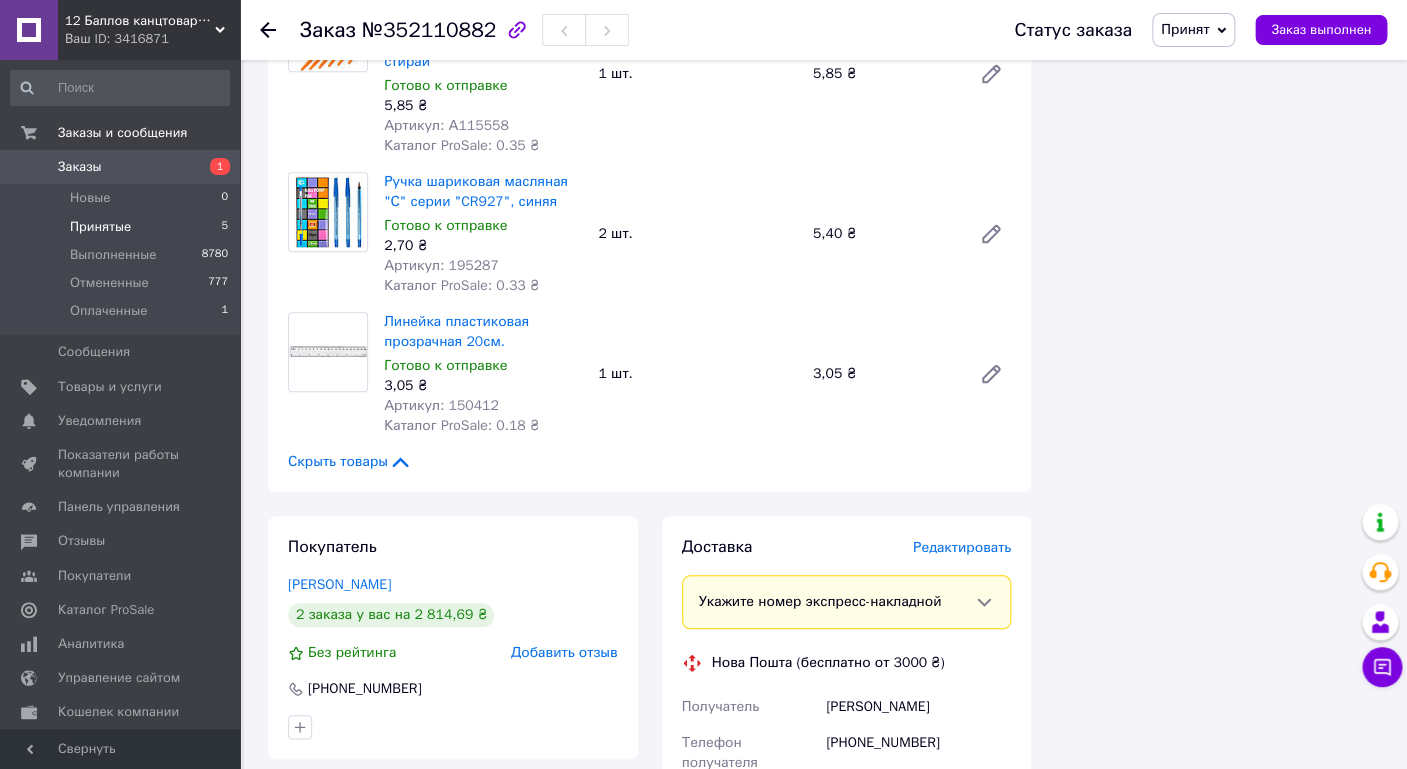 click on "Принятые" at bounding box center [100, 227] 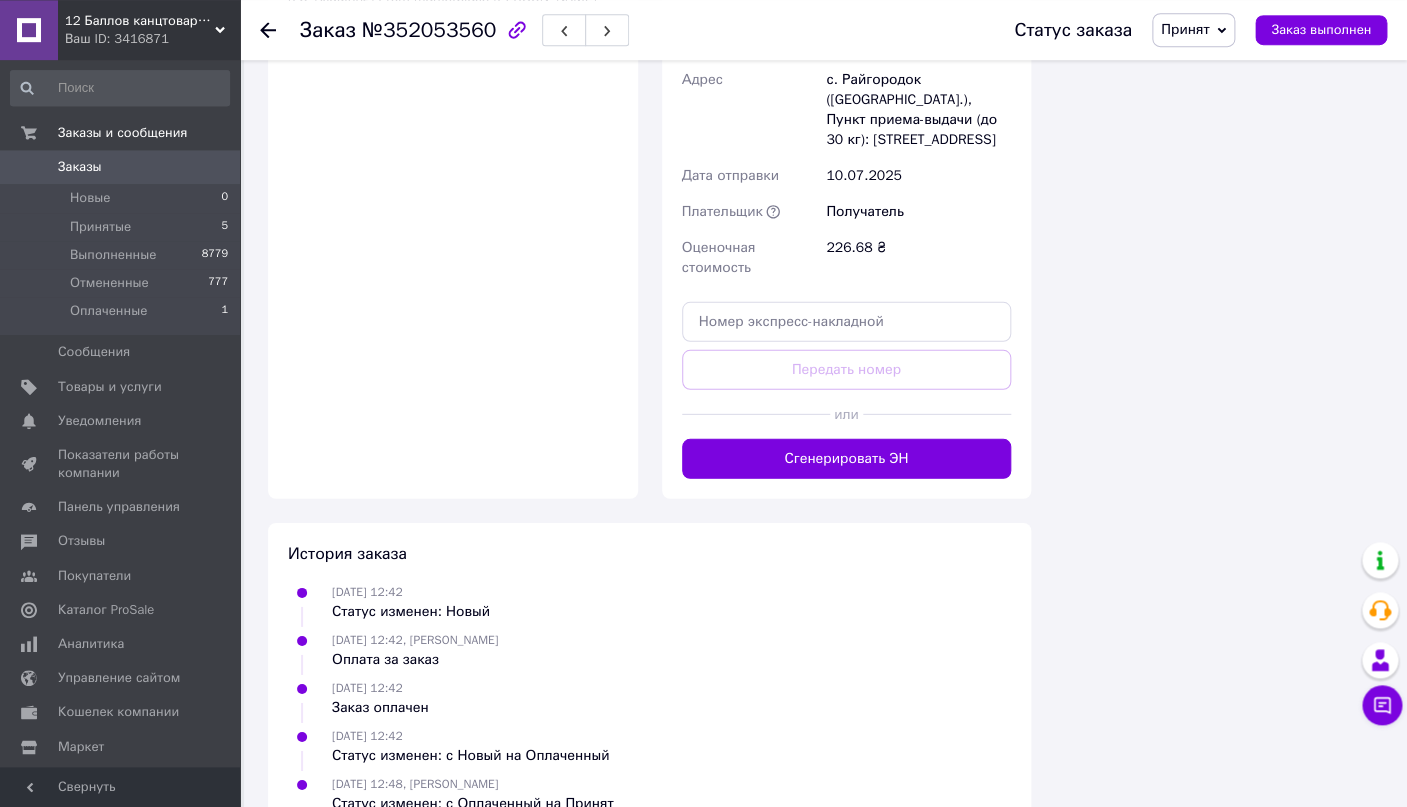 scroll, scrollTop: 1920, scrollLeft: 0, axis: vertical 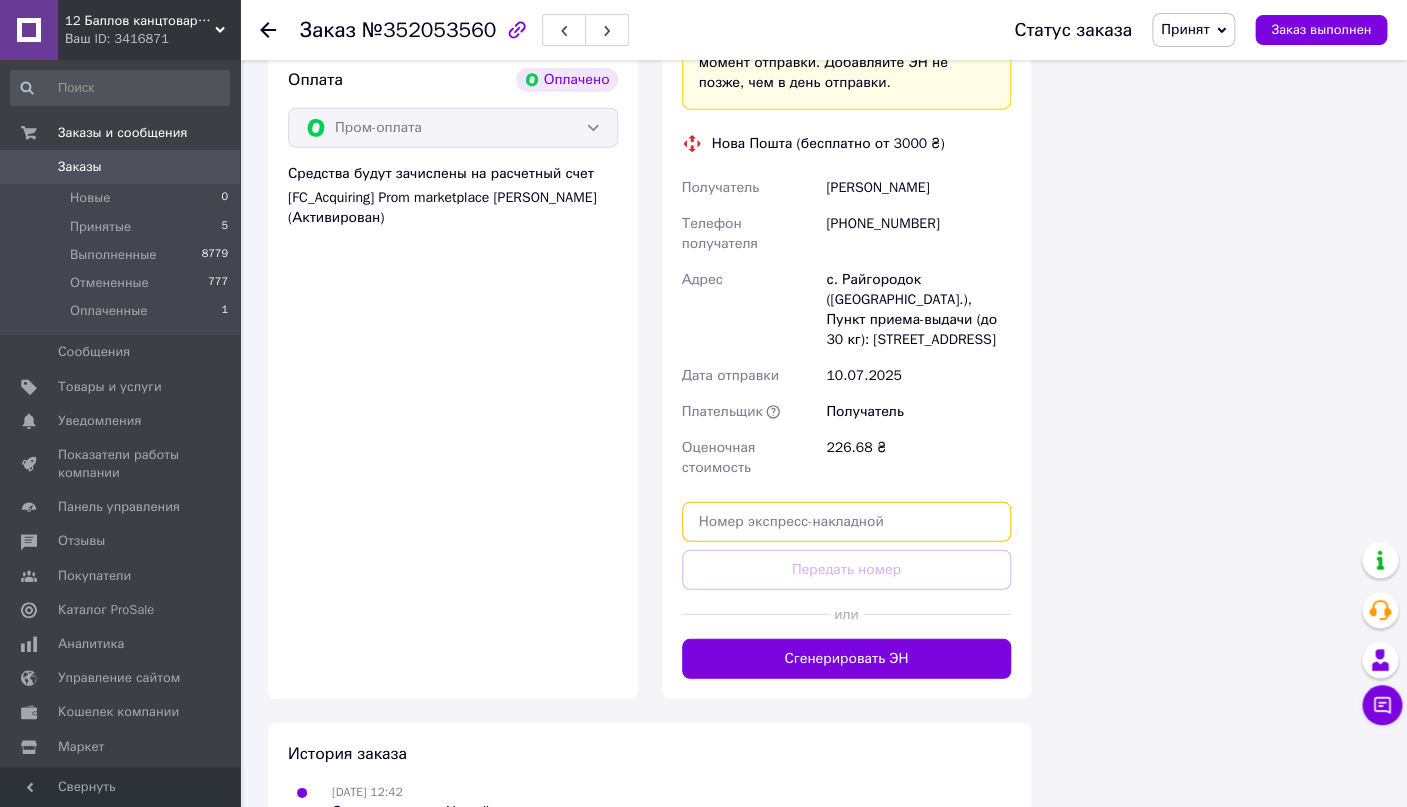 click at bounding box center [847, 522] 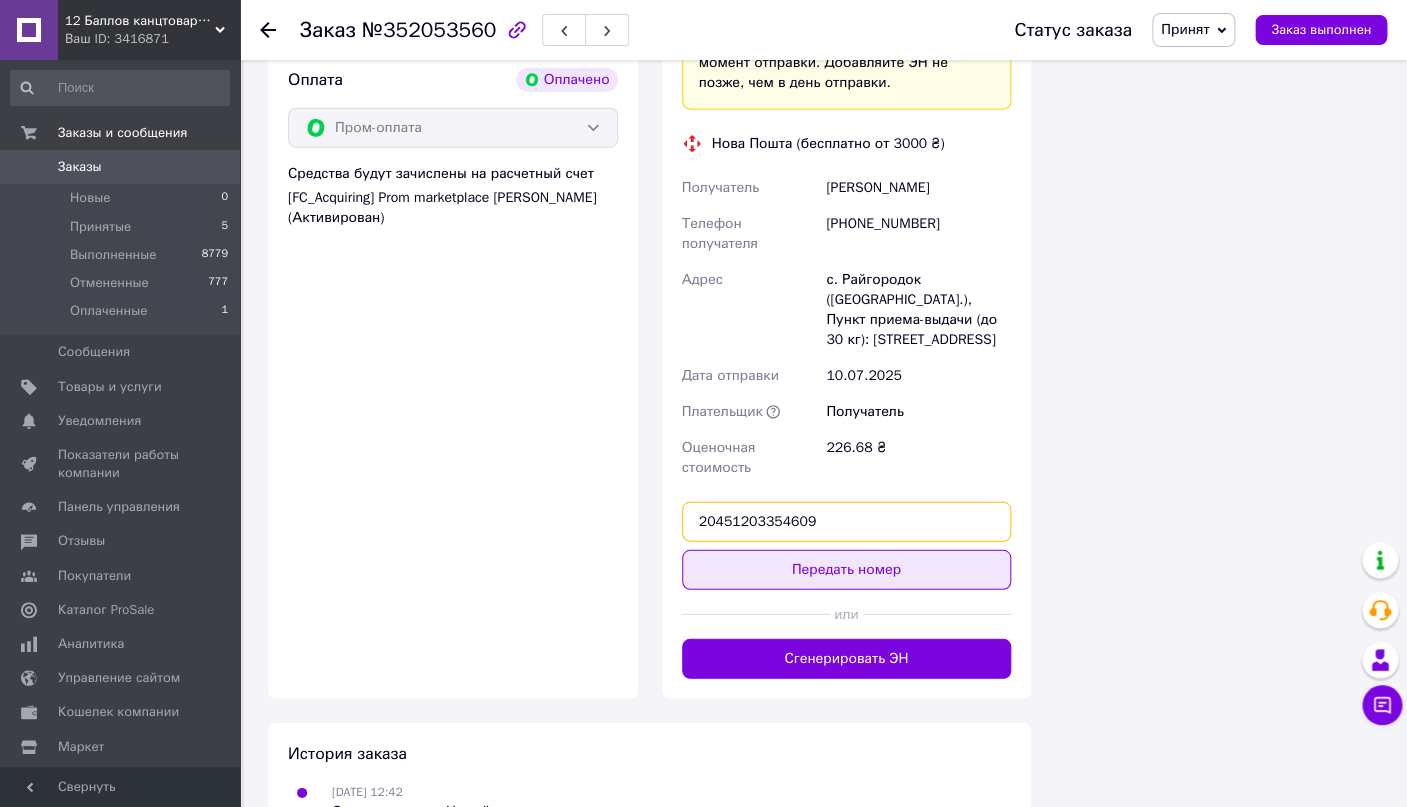 type on "20451203354609" 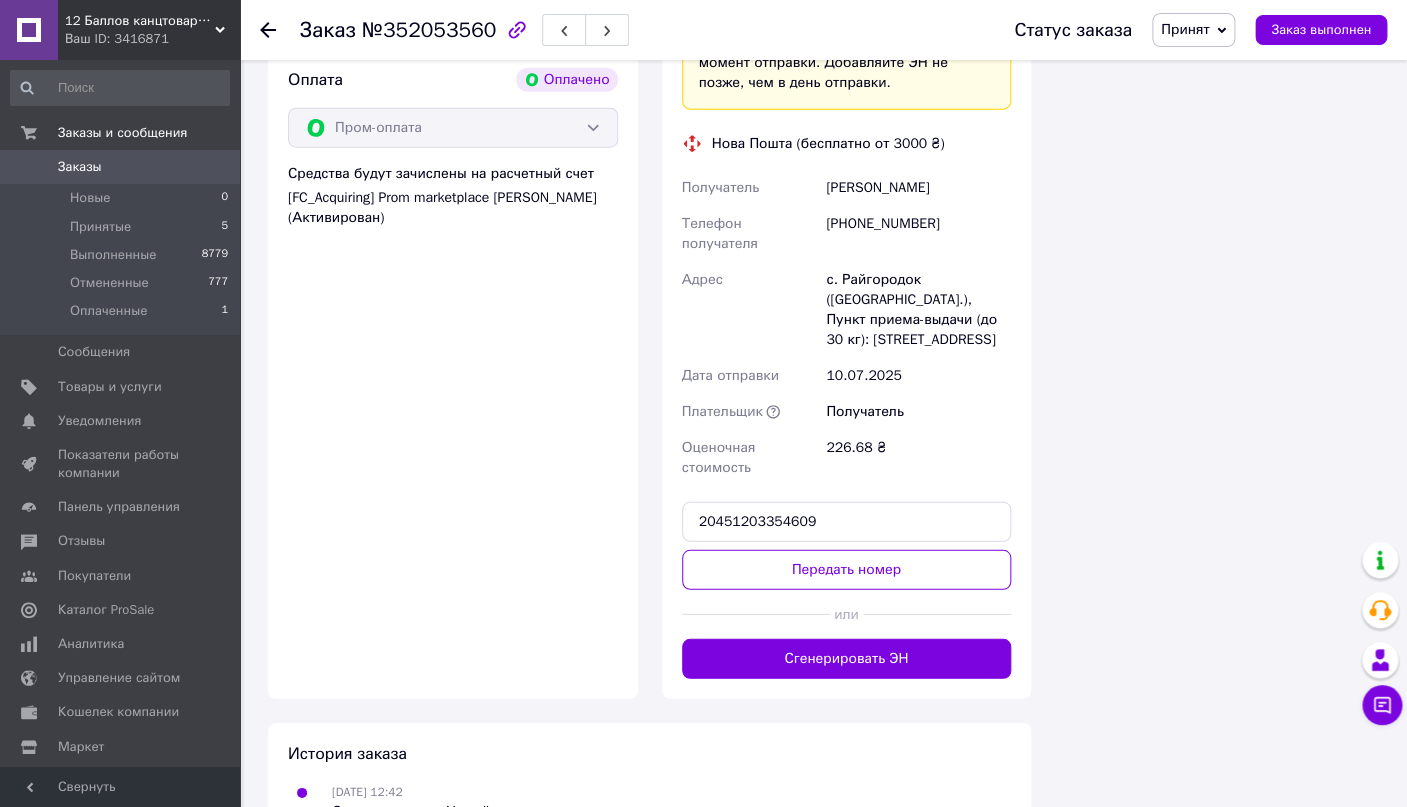 drag, startPoint x: 810, startPoint y: 527, endPoint x: 908, endPoint y: 514, distance: 98.85848 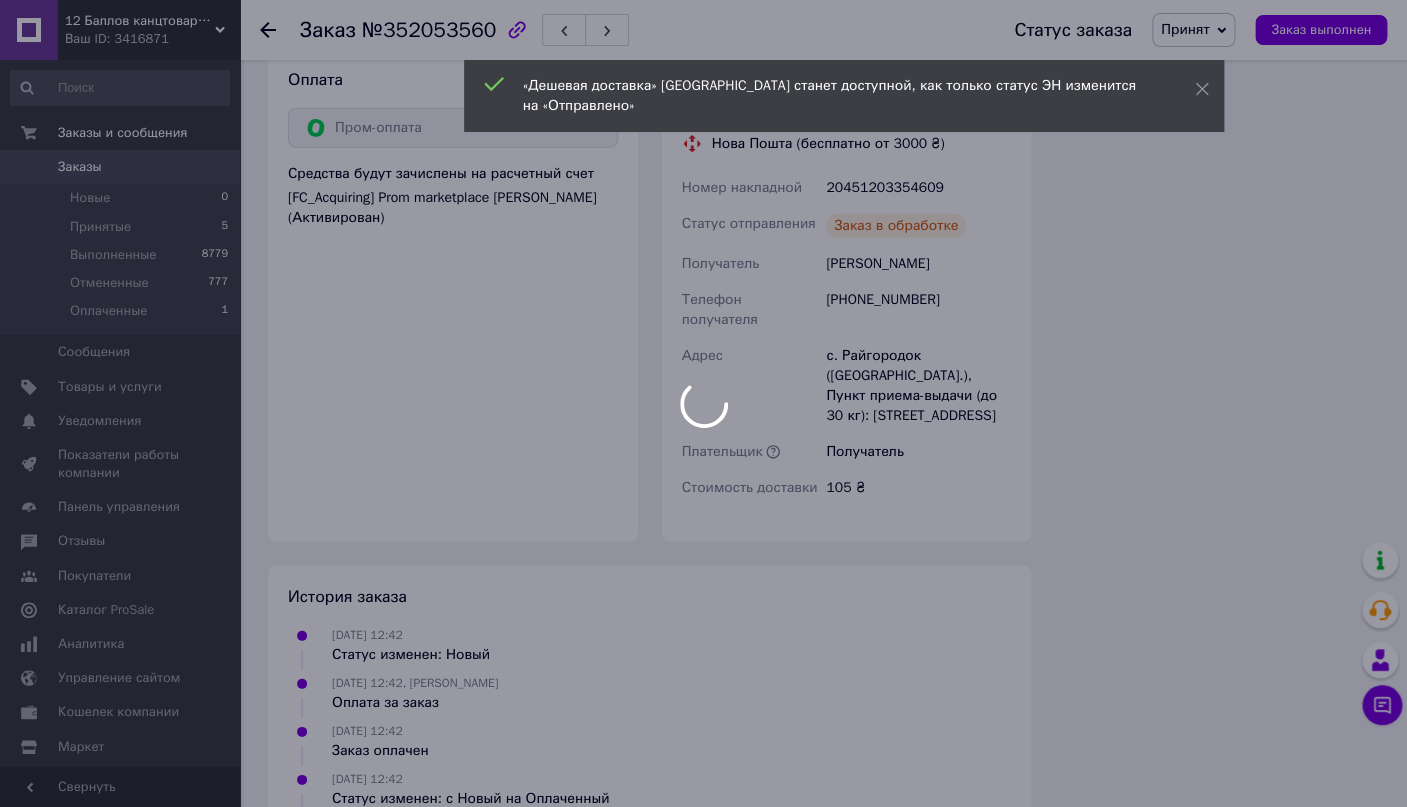 scroll, scrollTop: 1603, scrollLeft: 0, axis: vertical 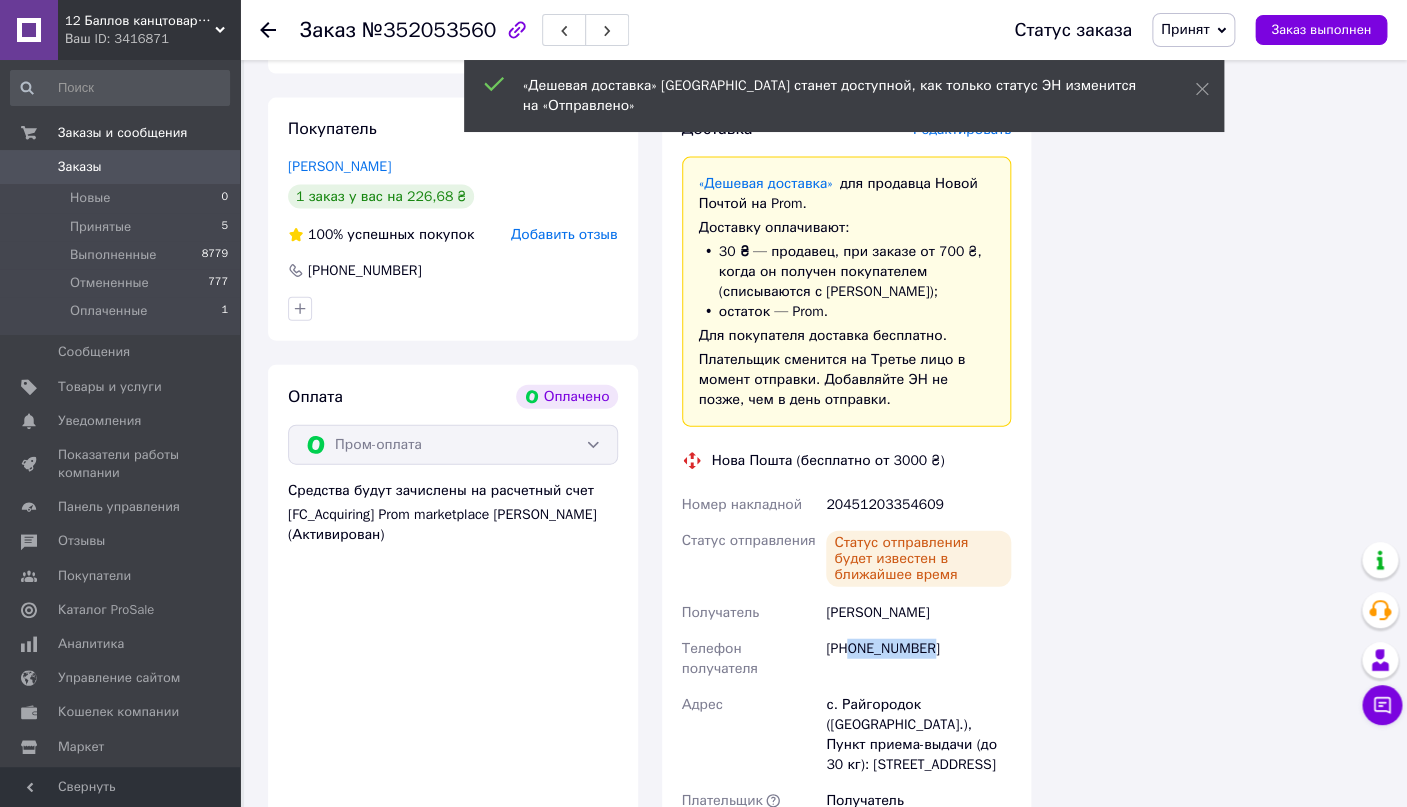drag, startPoint x: 937, startPoint y: 604, endPoint x: 848, endPoint y: 642, distance: 96.77293 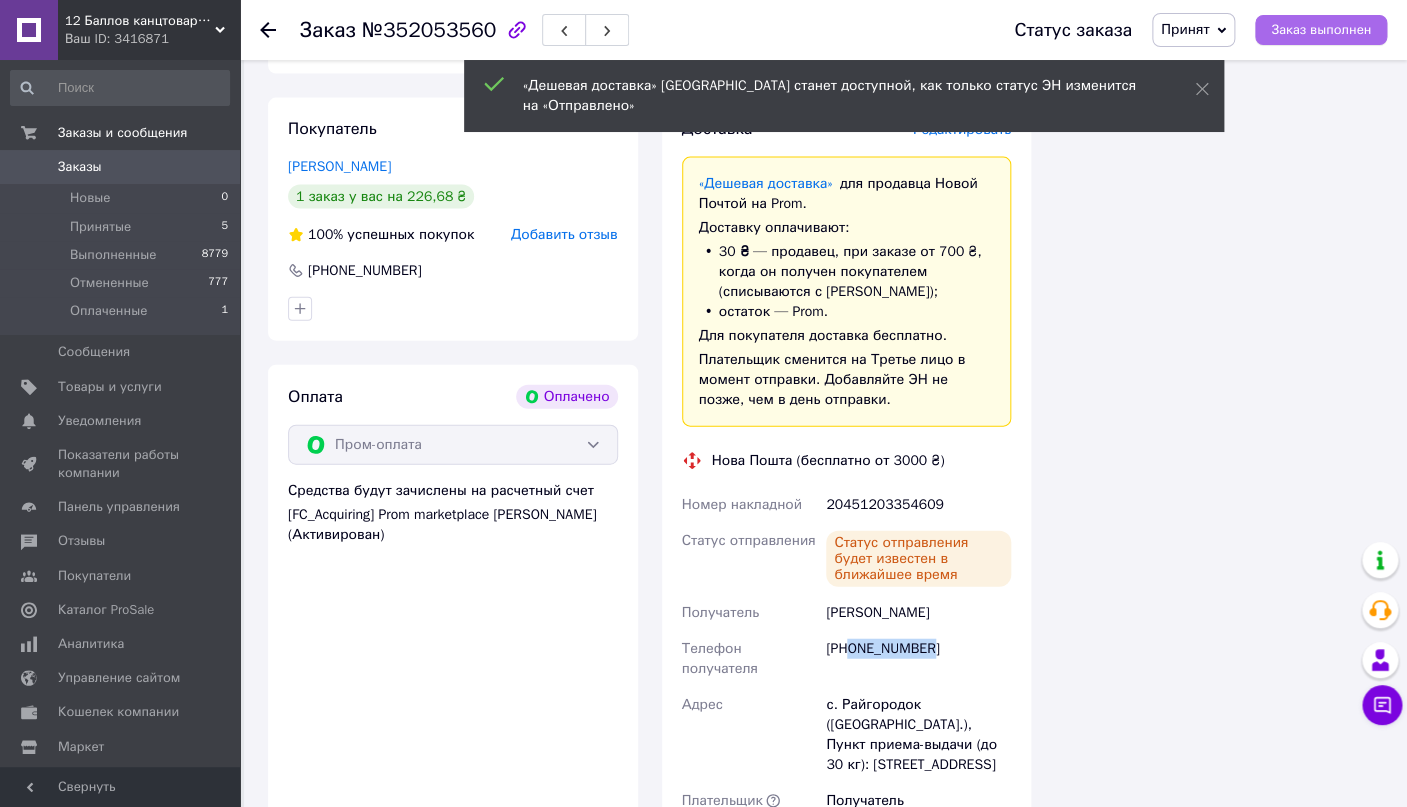 drag, startPoint x: 1299, startPoint y: 28, endPoint x: 1317, endPoint y: 32, distance: 18.439089 